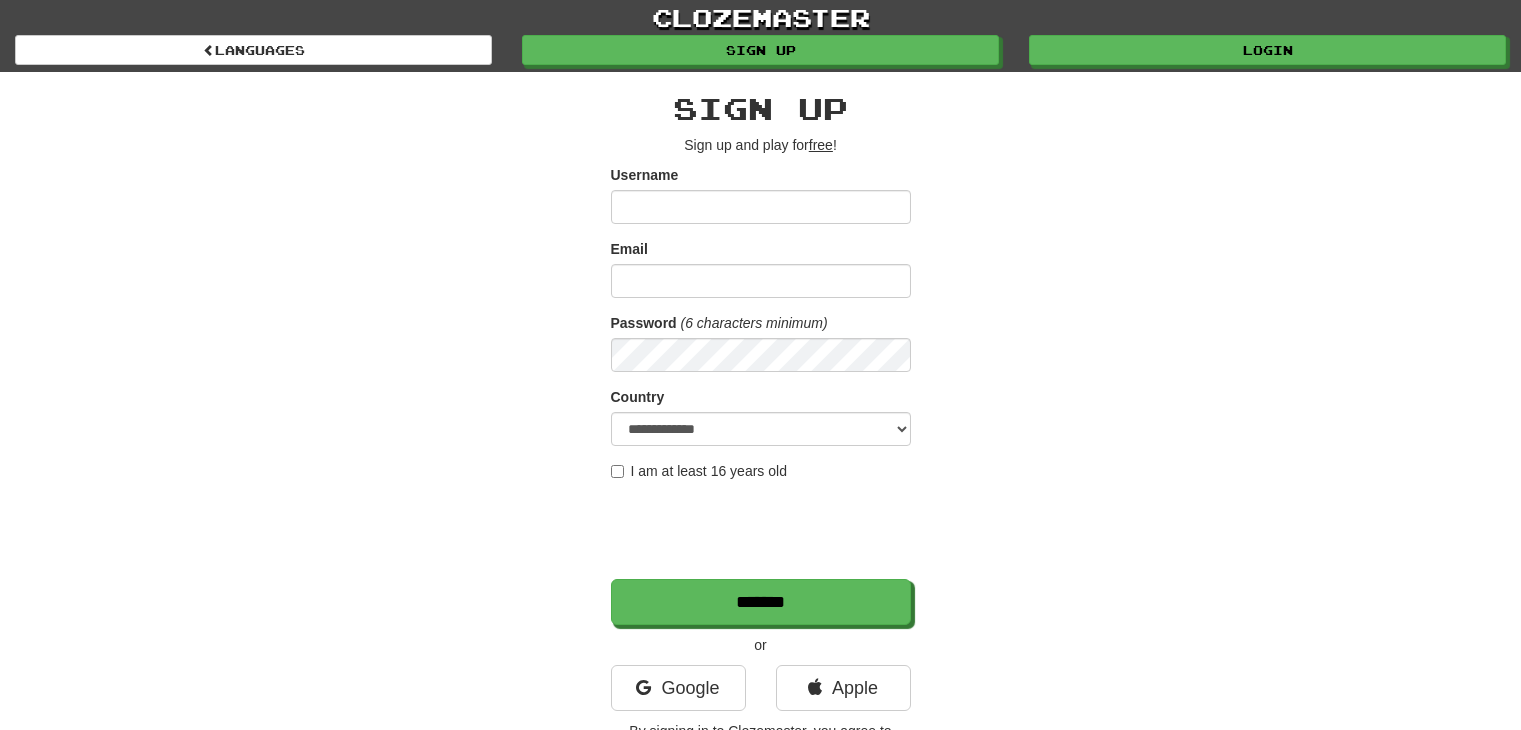 scroll, scrollTop: 0, scrollLeft: 0, axis: both 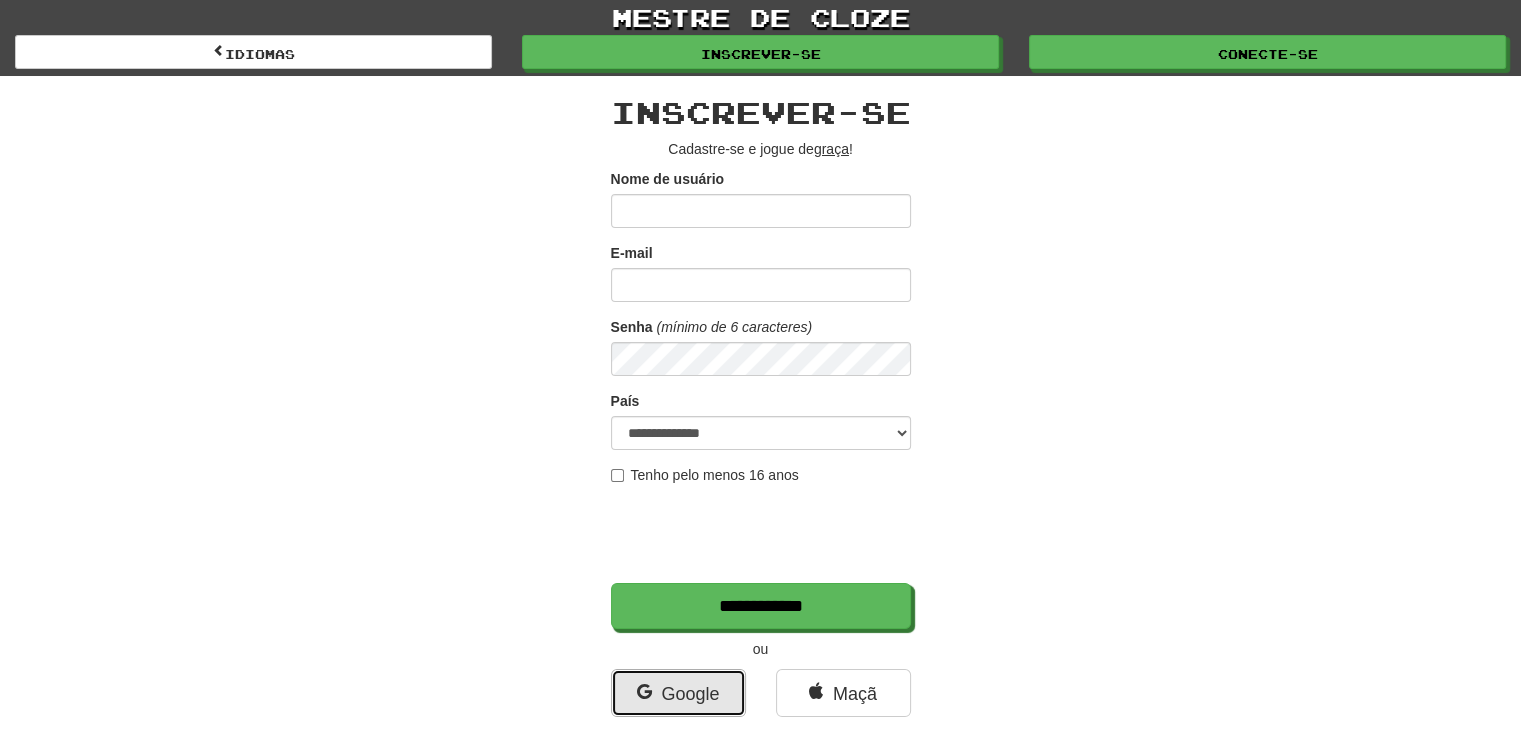 click on "Google" at bounding box center [678, 693] 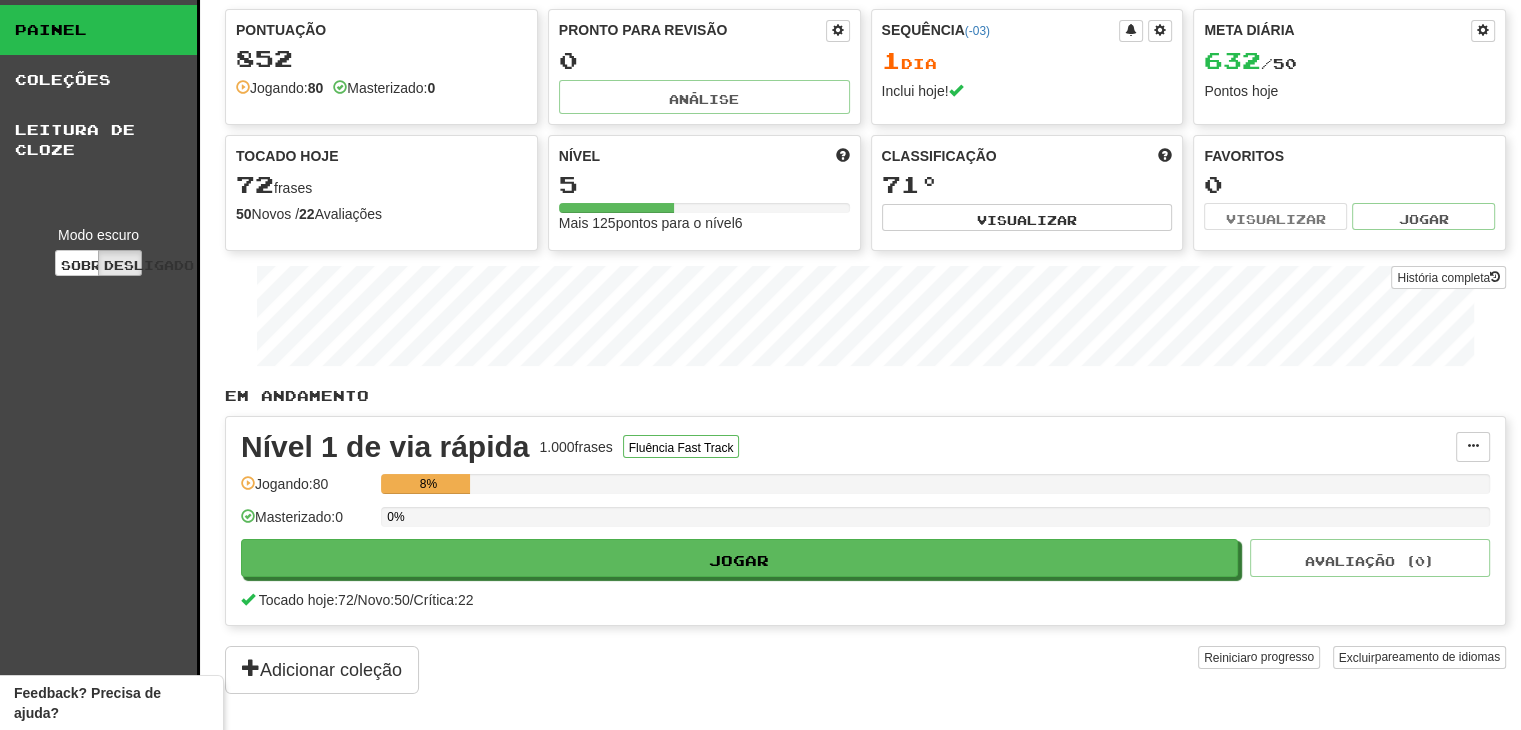 scroll, scrollTop: 55, scrollLeft: 0, axis: vertical 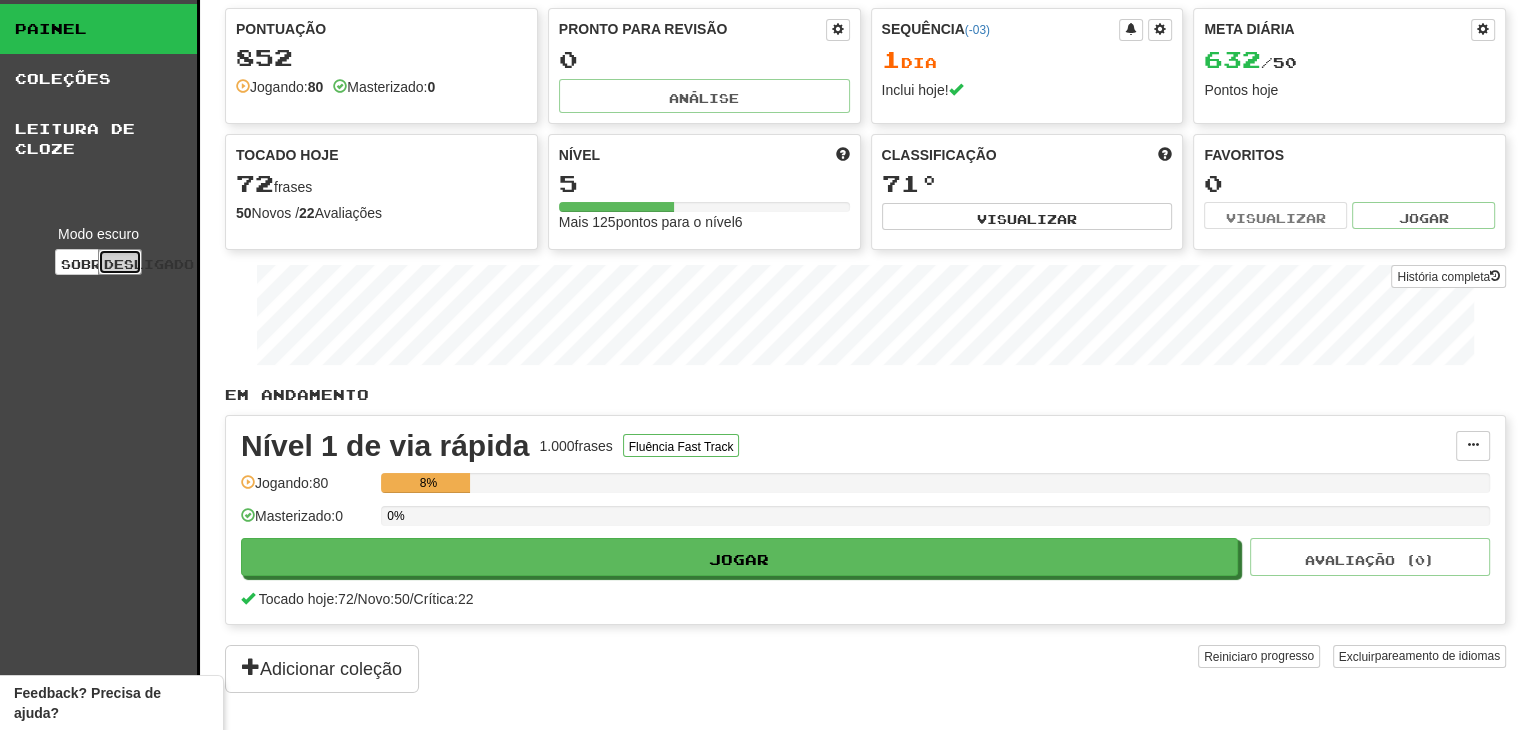 click on "Desligado" at bounding box center (120, 262) 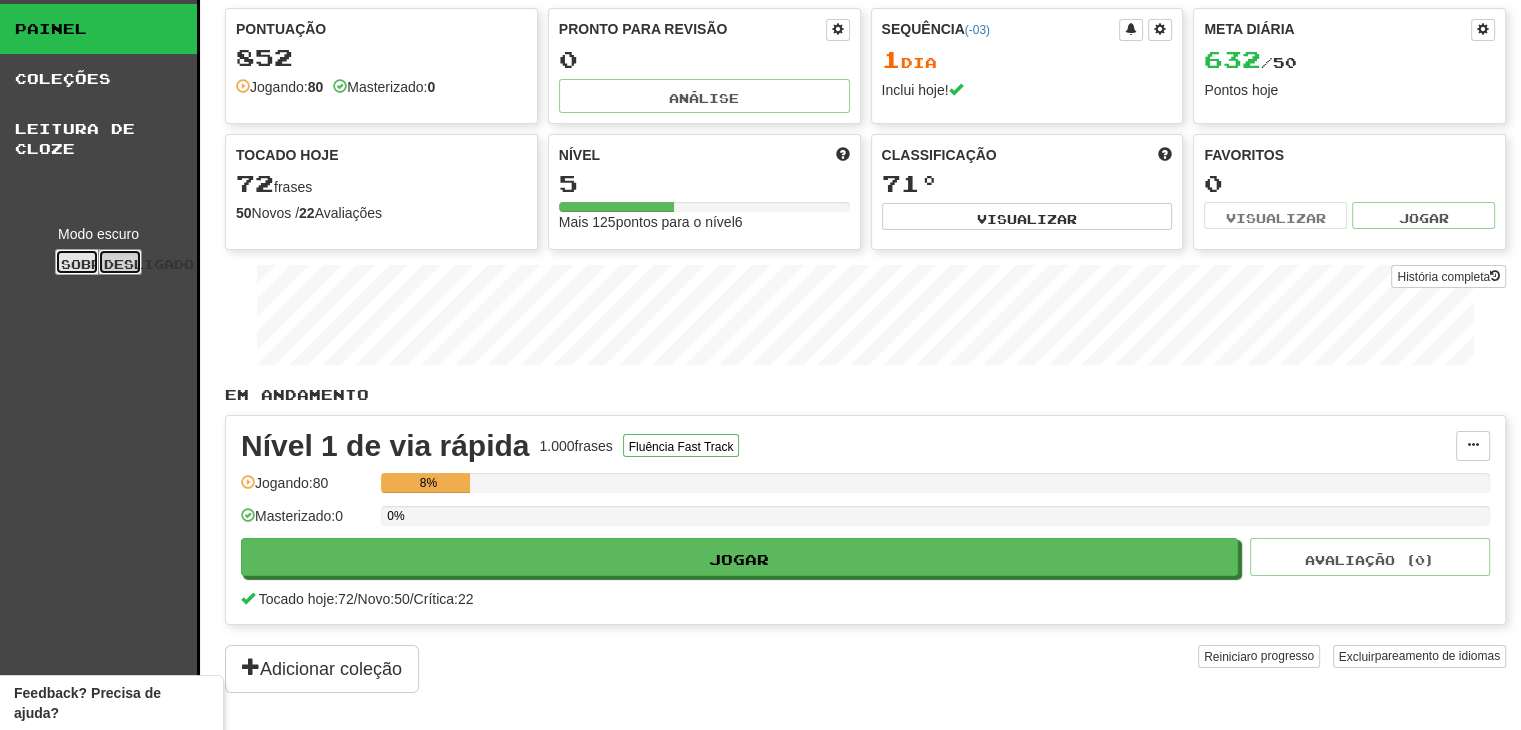 click on "Sobre" at bounding box center [86, 264] 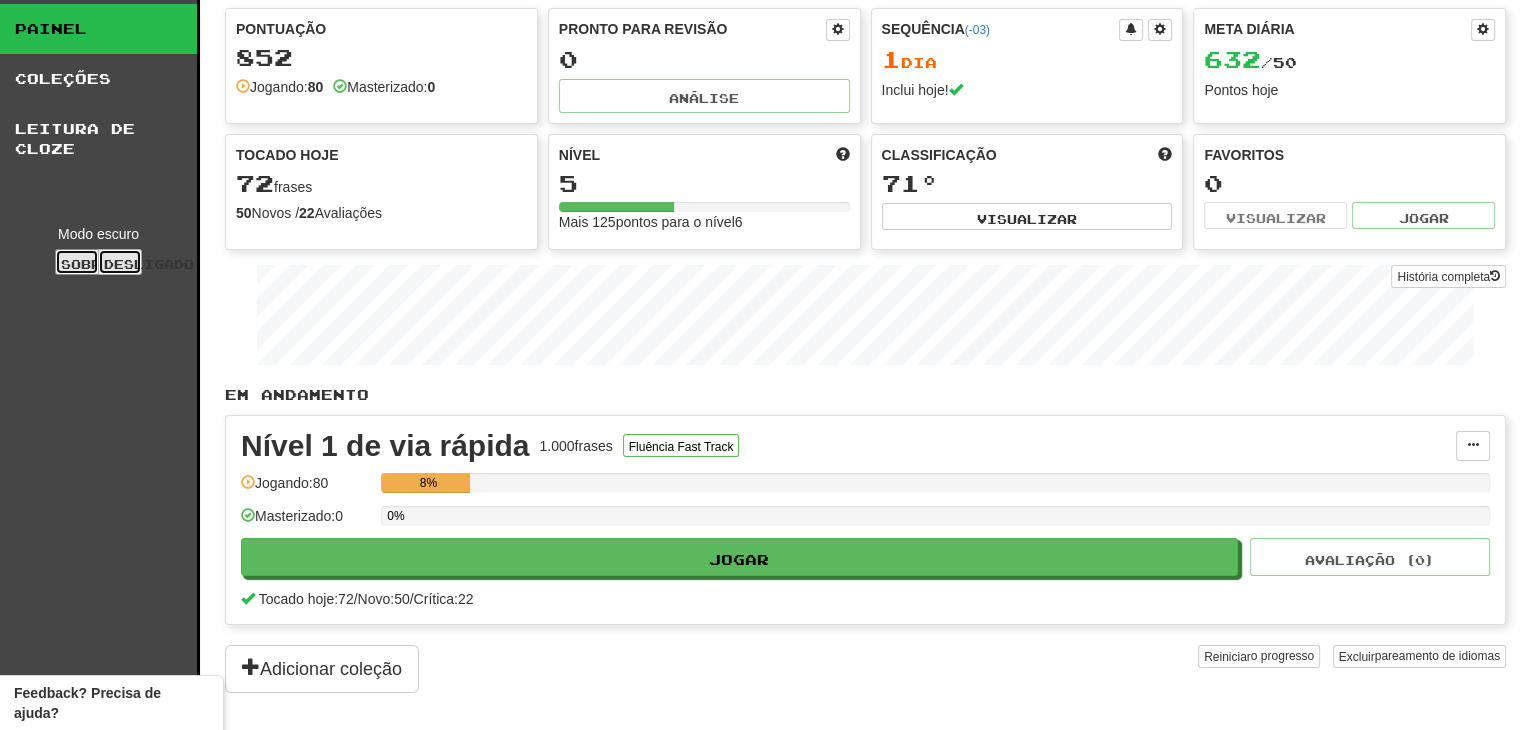 click on "Desligado" at bounding box center [149, 264] 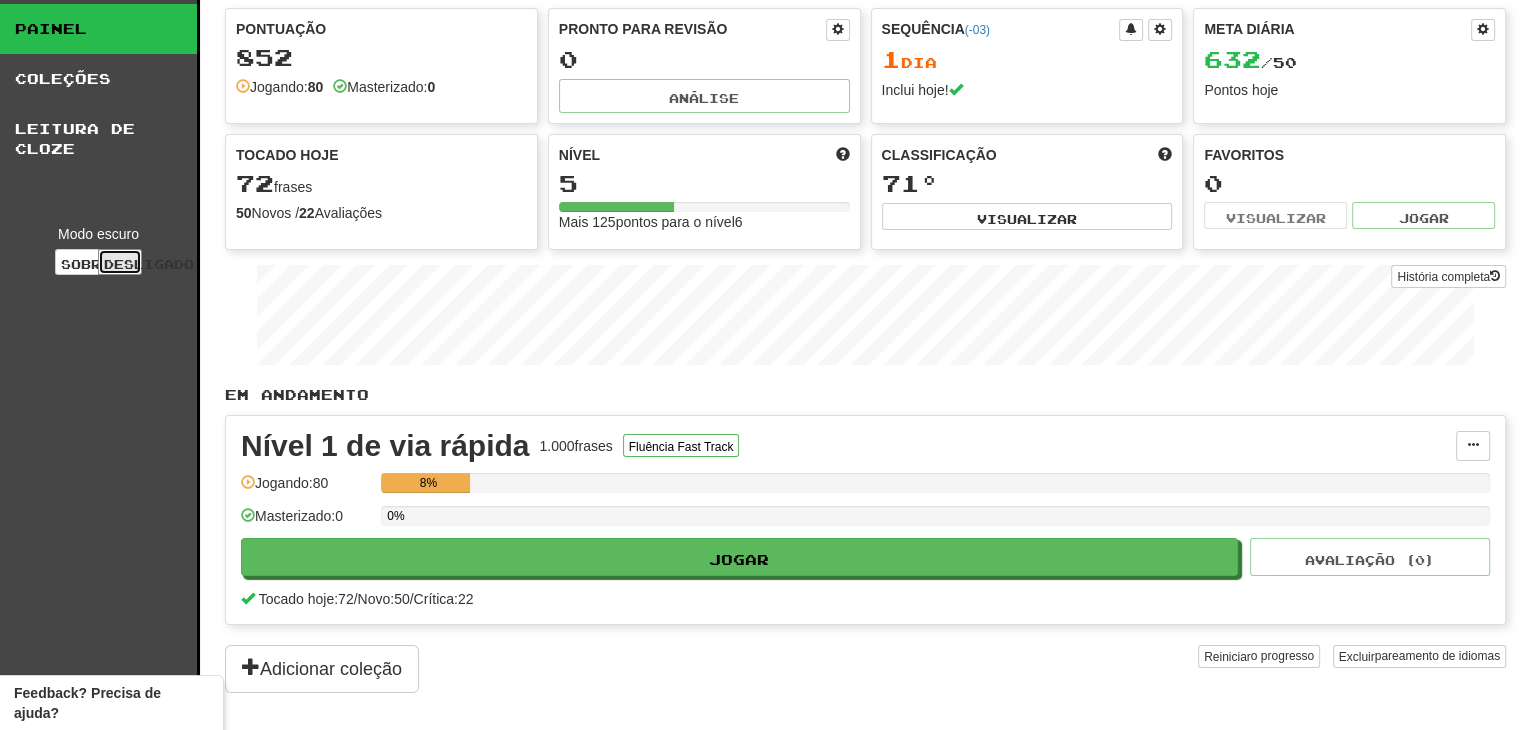 scroll, scrollTop: 0, scrollLeft: 0, axis: both 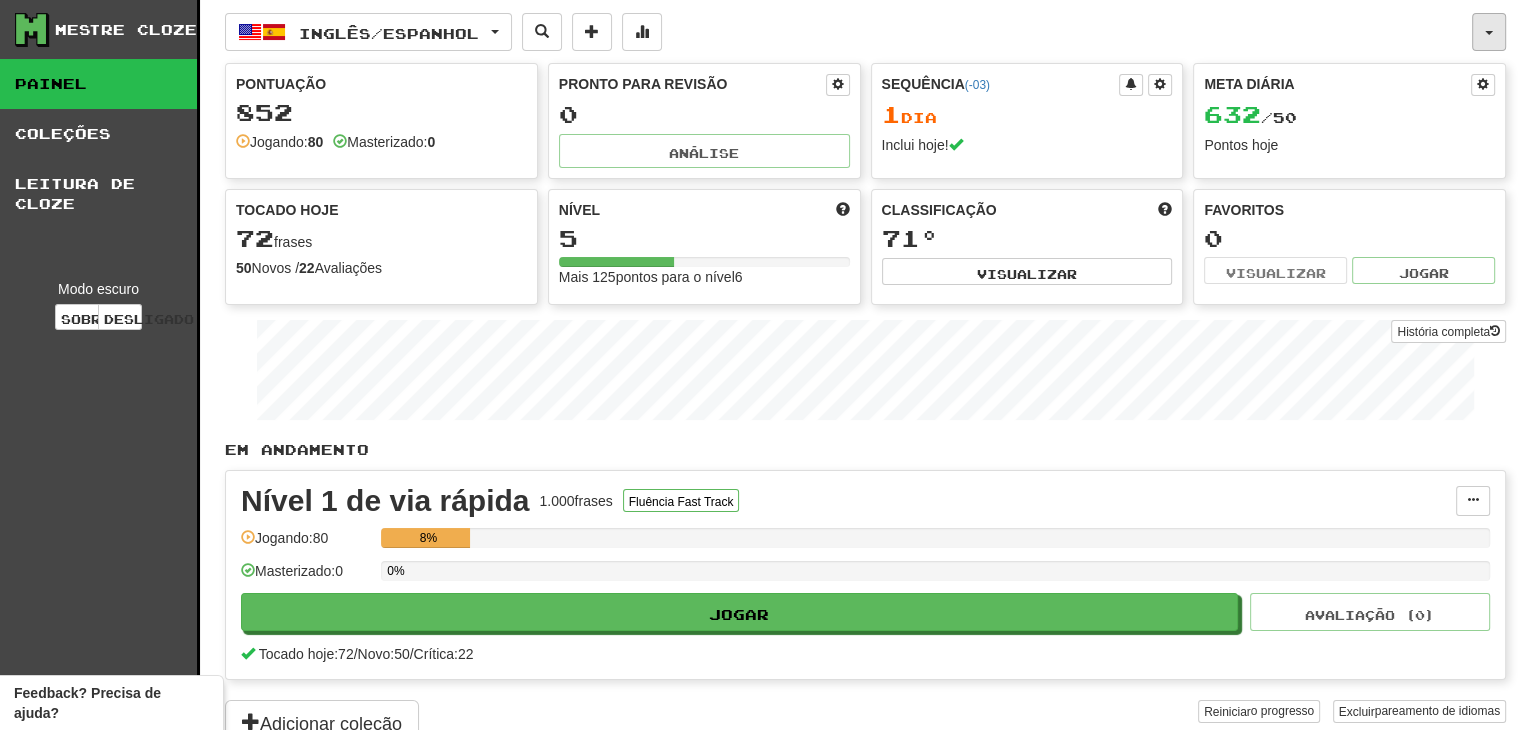 click at bounding box center (1489, 32) 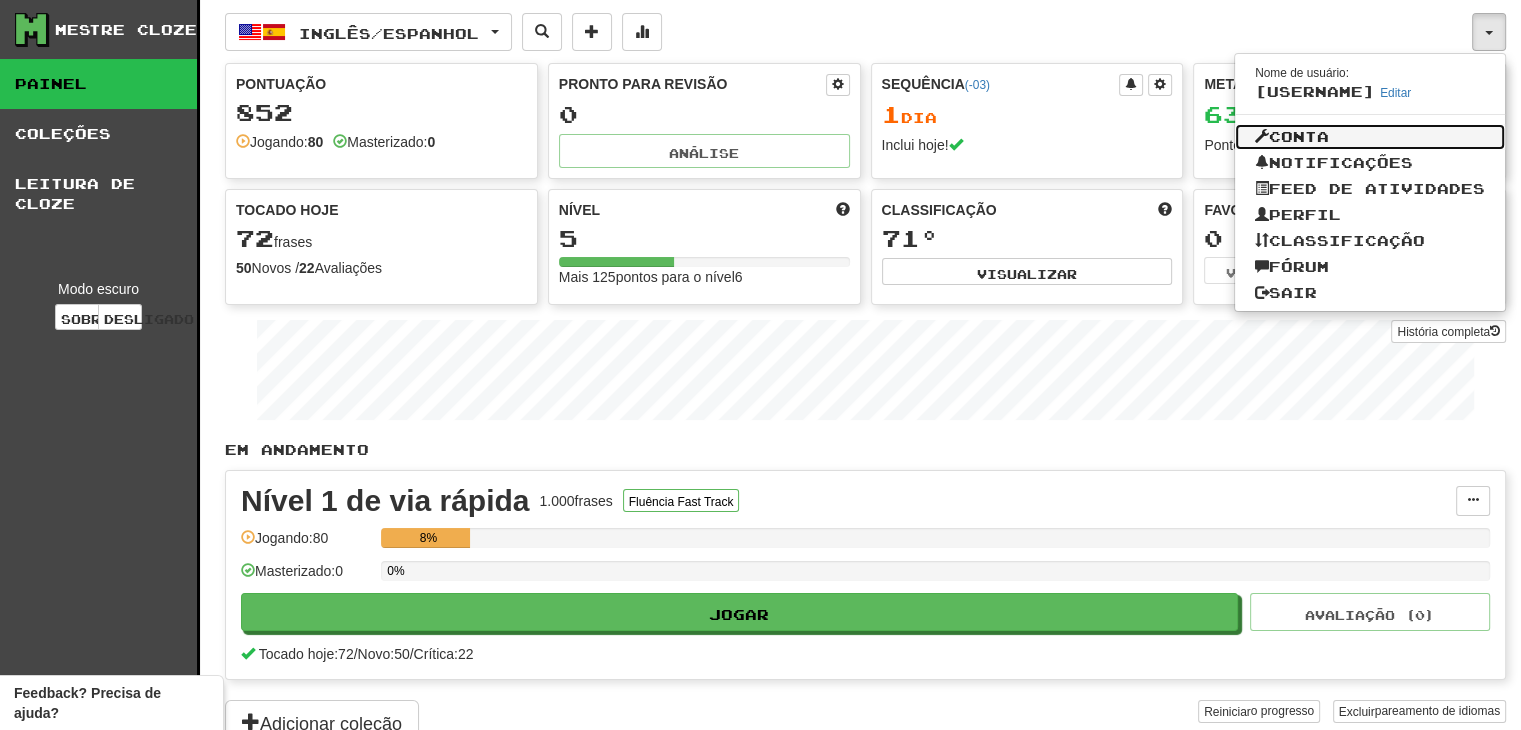 click on "Conta" at bounding box center (1299, 136) 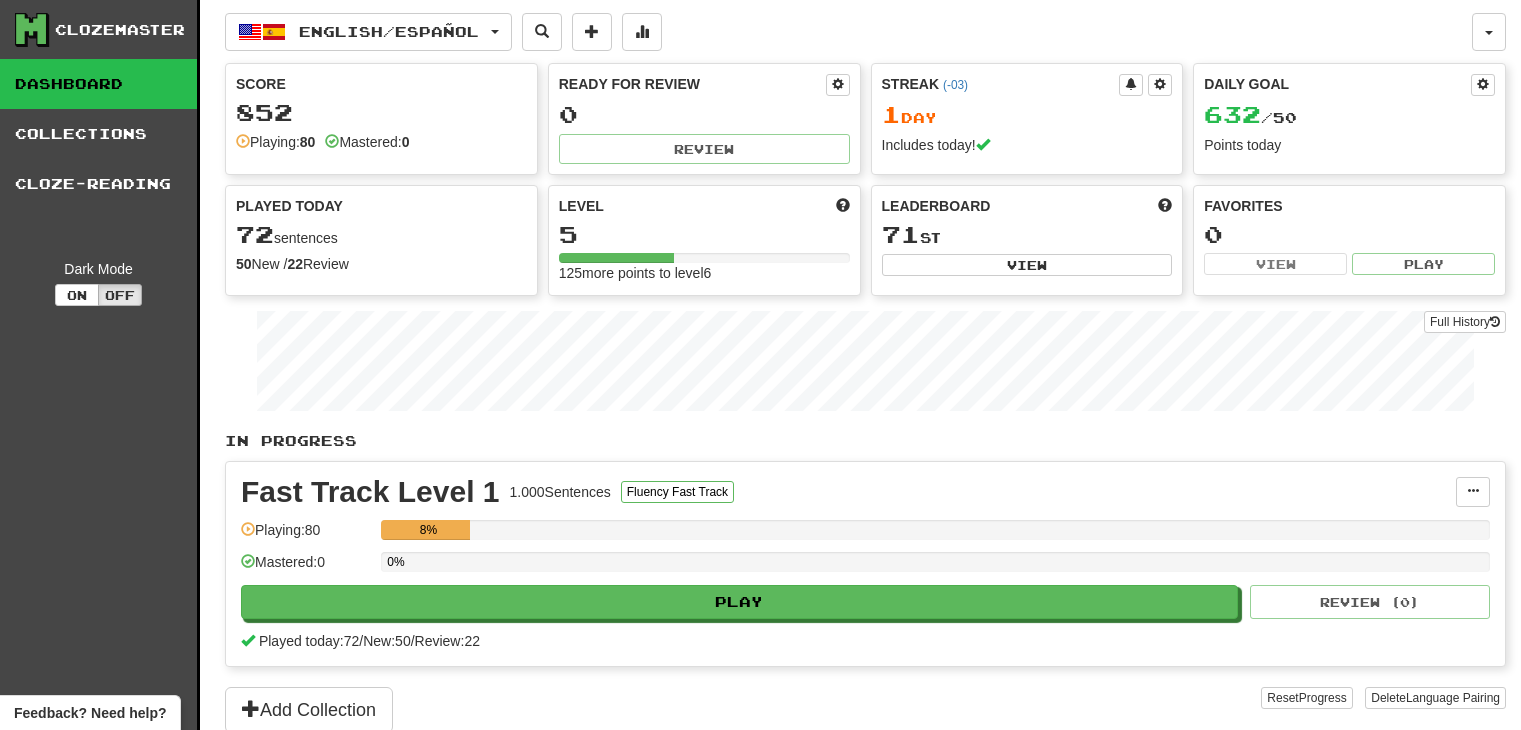scroll, scrollTop: 0, scrollLeft: 0, axis: both 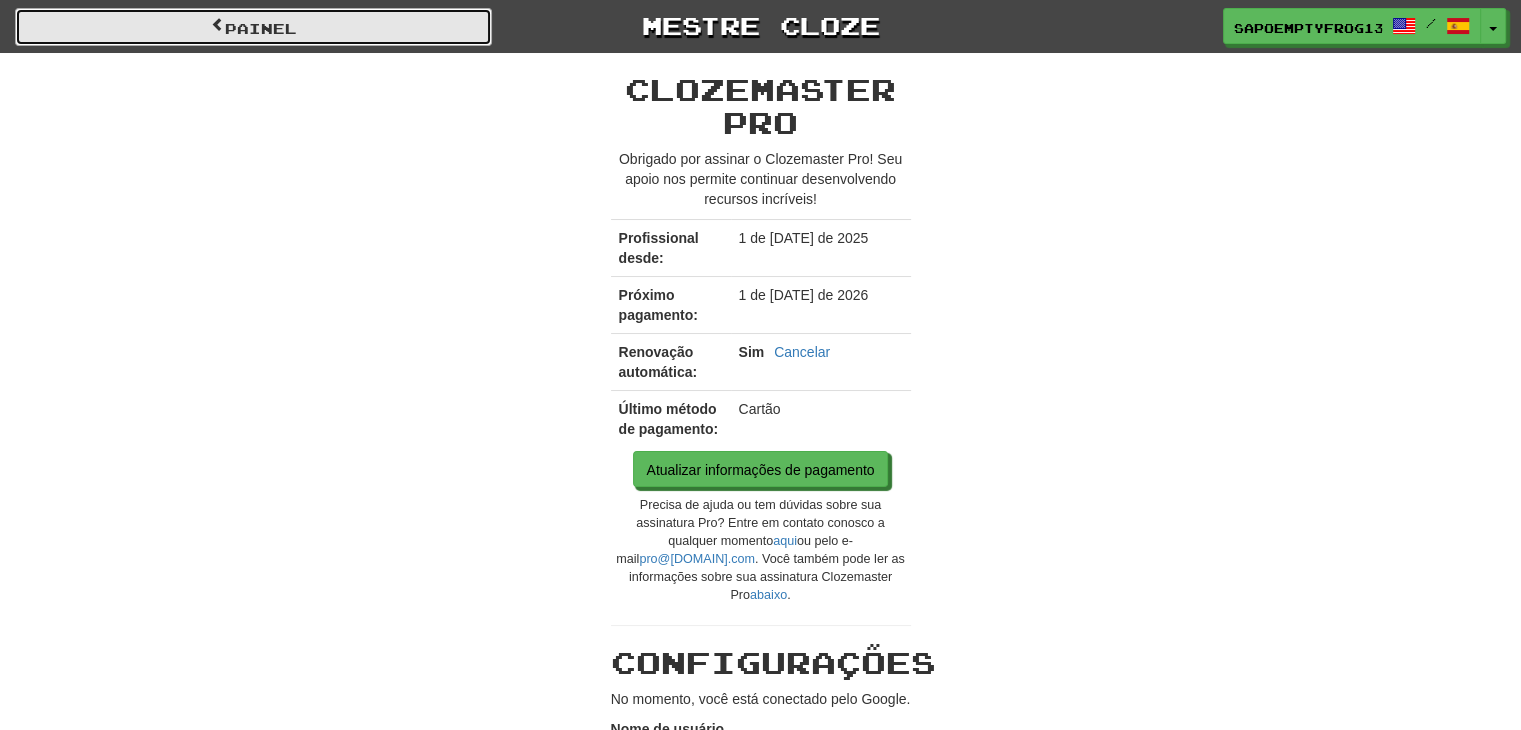 click on "Painel" at bounding box center (261, 28) 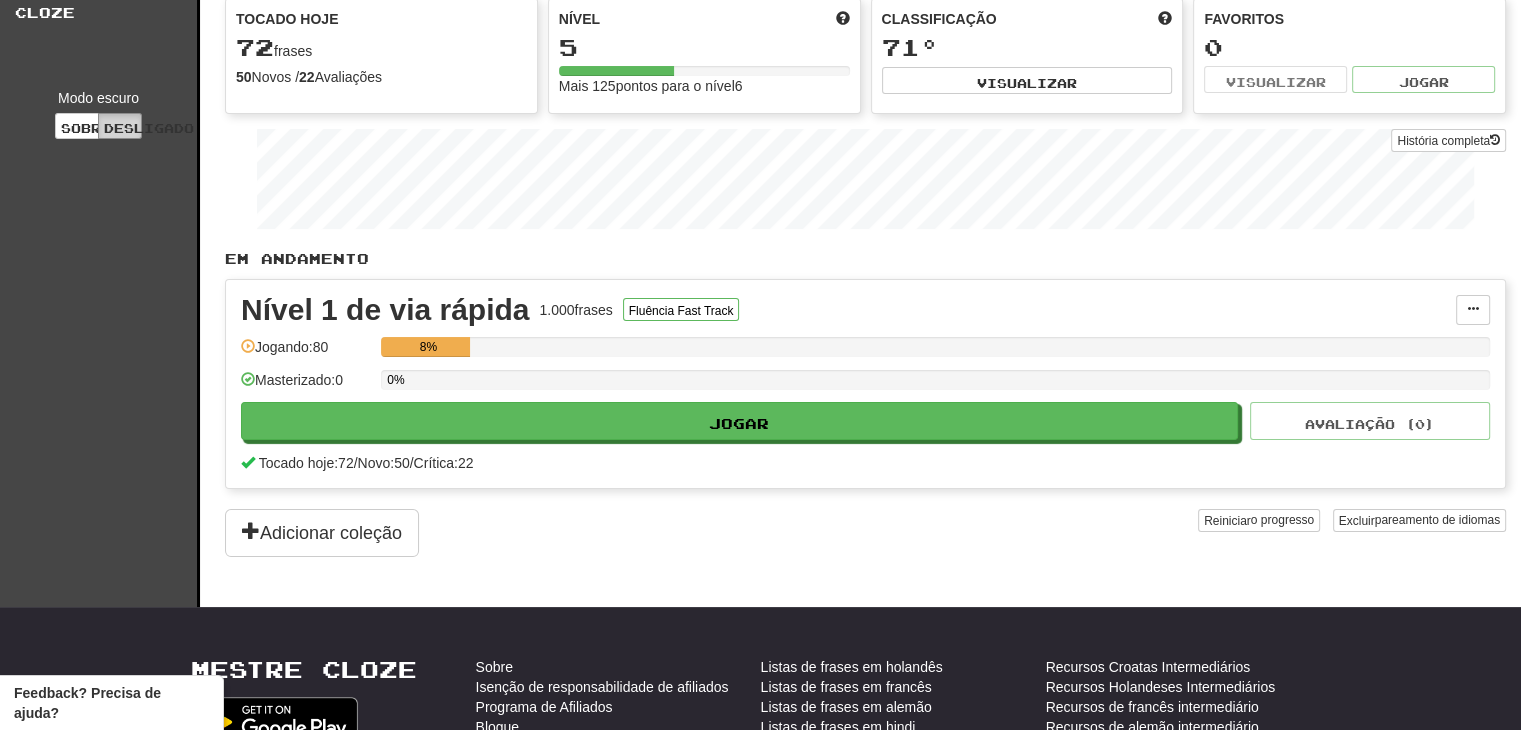 scroll, scrollTop: 0, scrollLeft: 0, axis: both 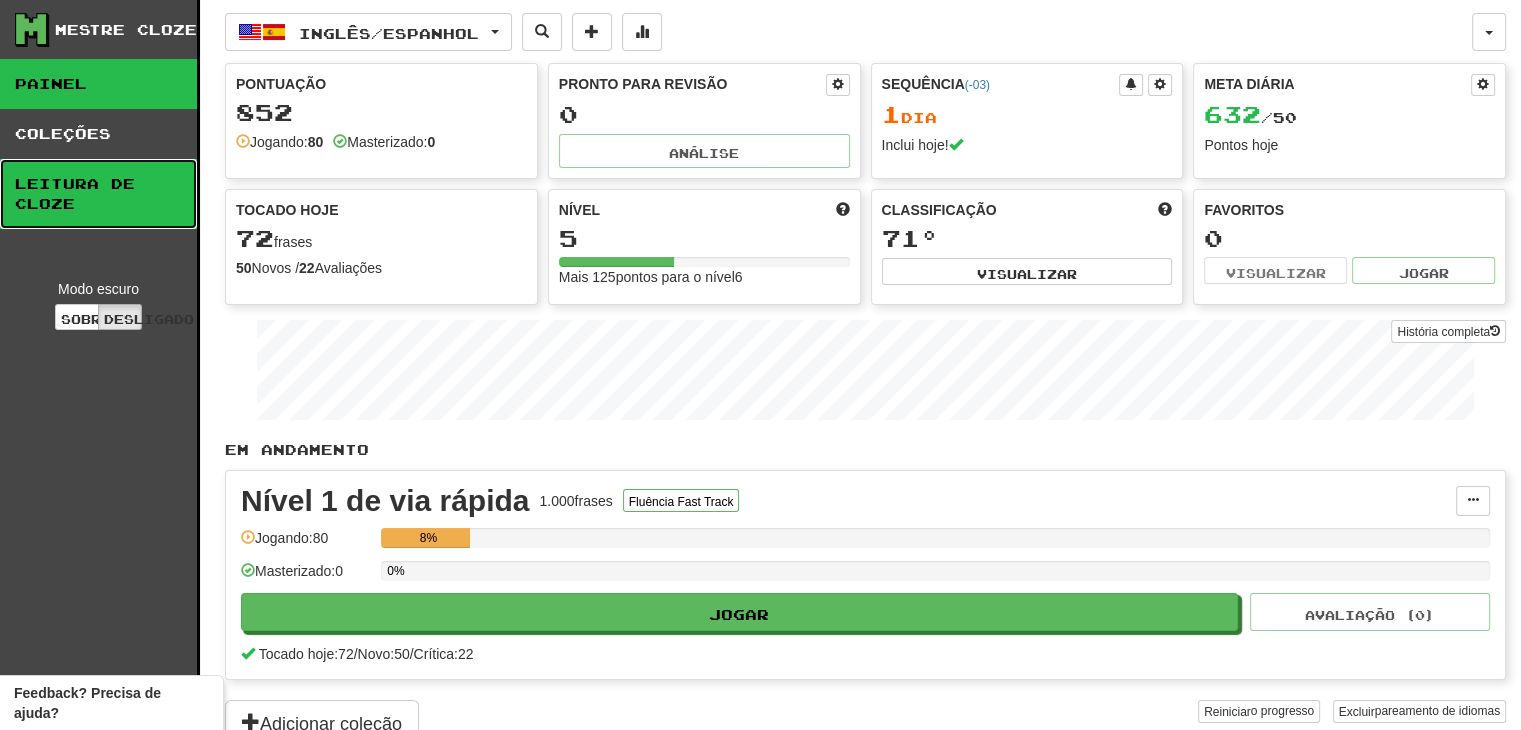 click on "Leitura de Cloze" at bounding box center (98, 194) 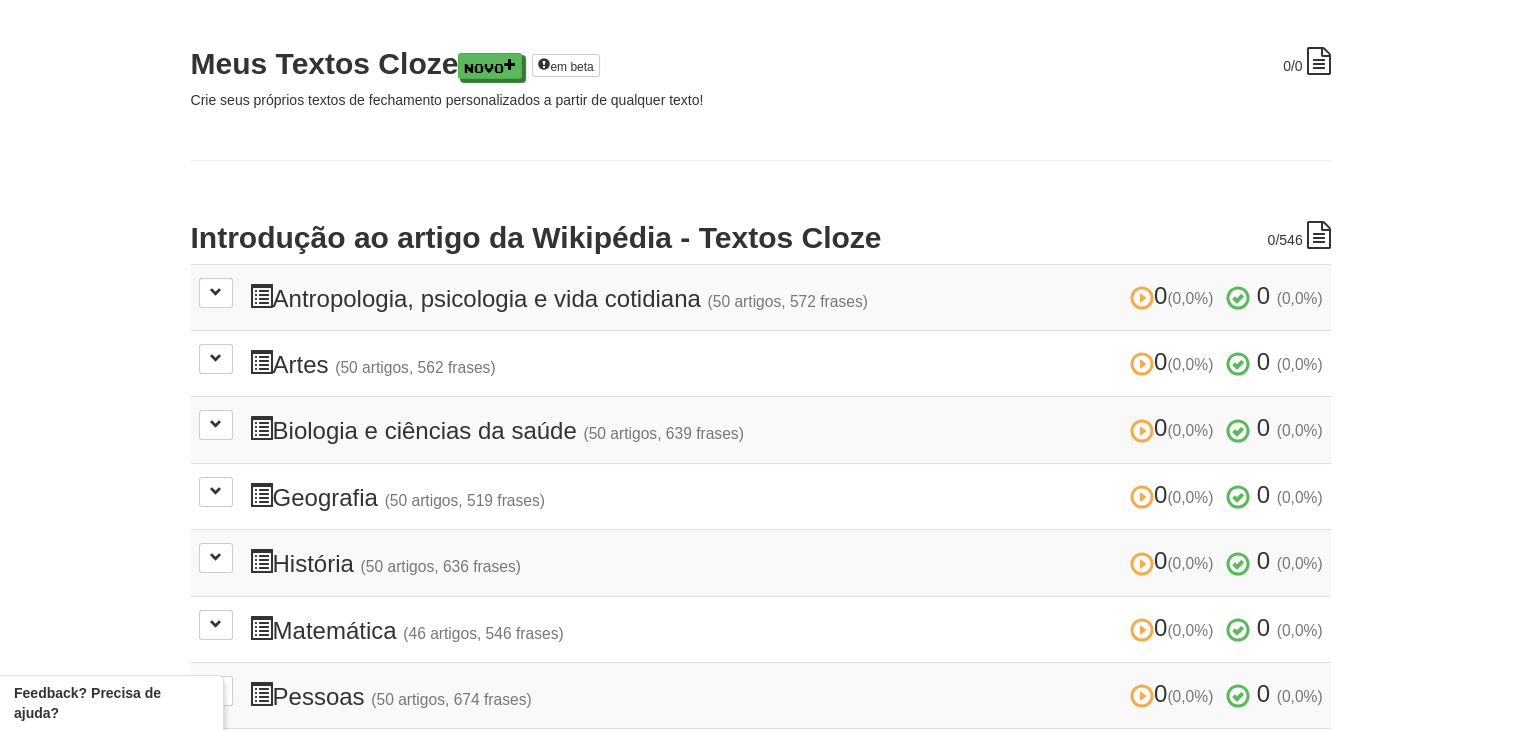 scroll, scrollTop: 264, scrollLeft: 0, axis: vertical 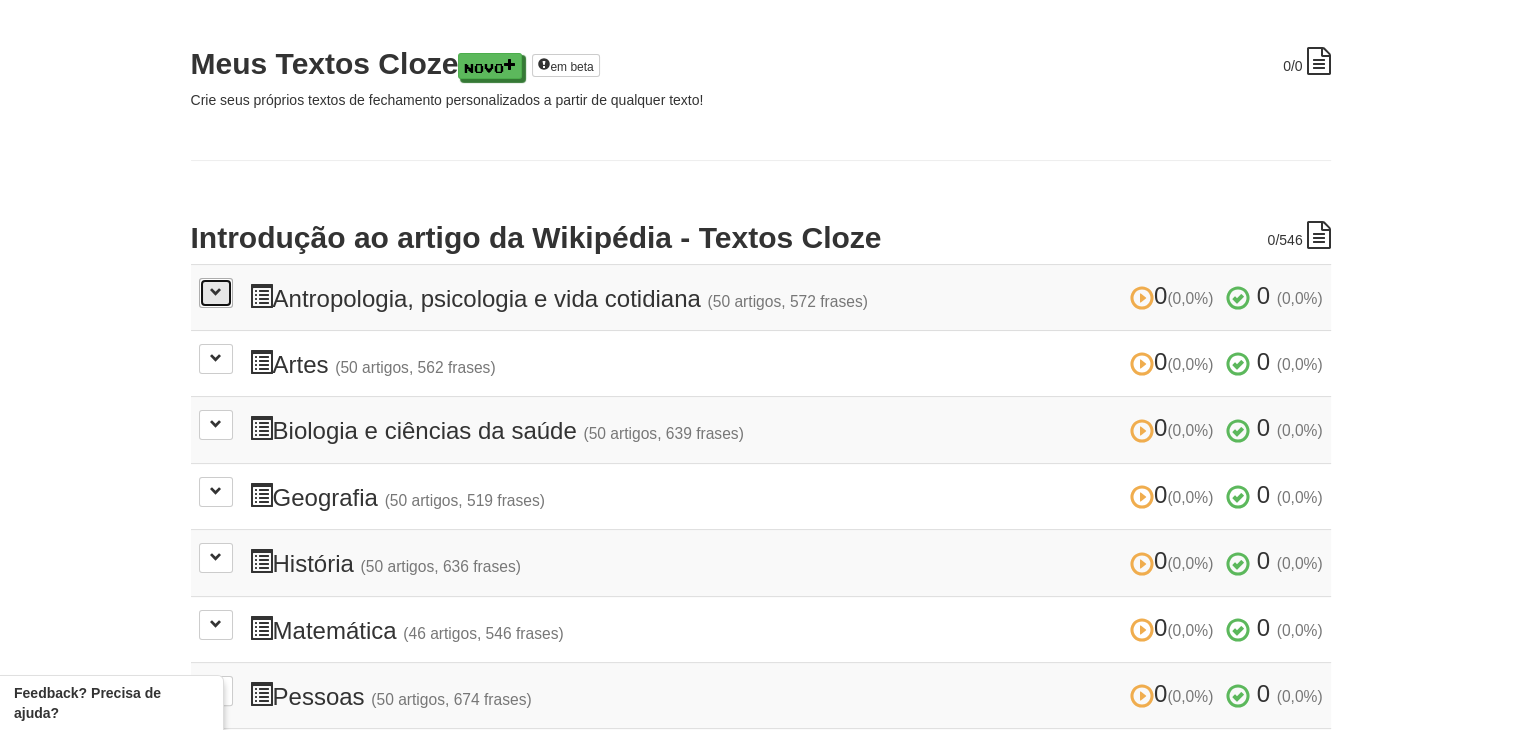 click at bounding box center [216, 293] 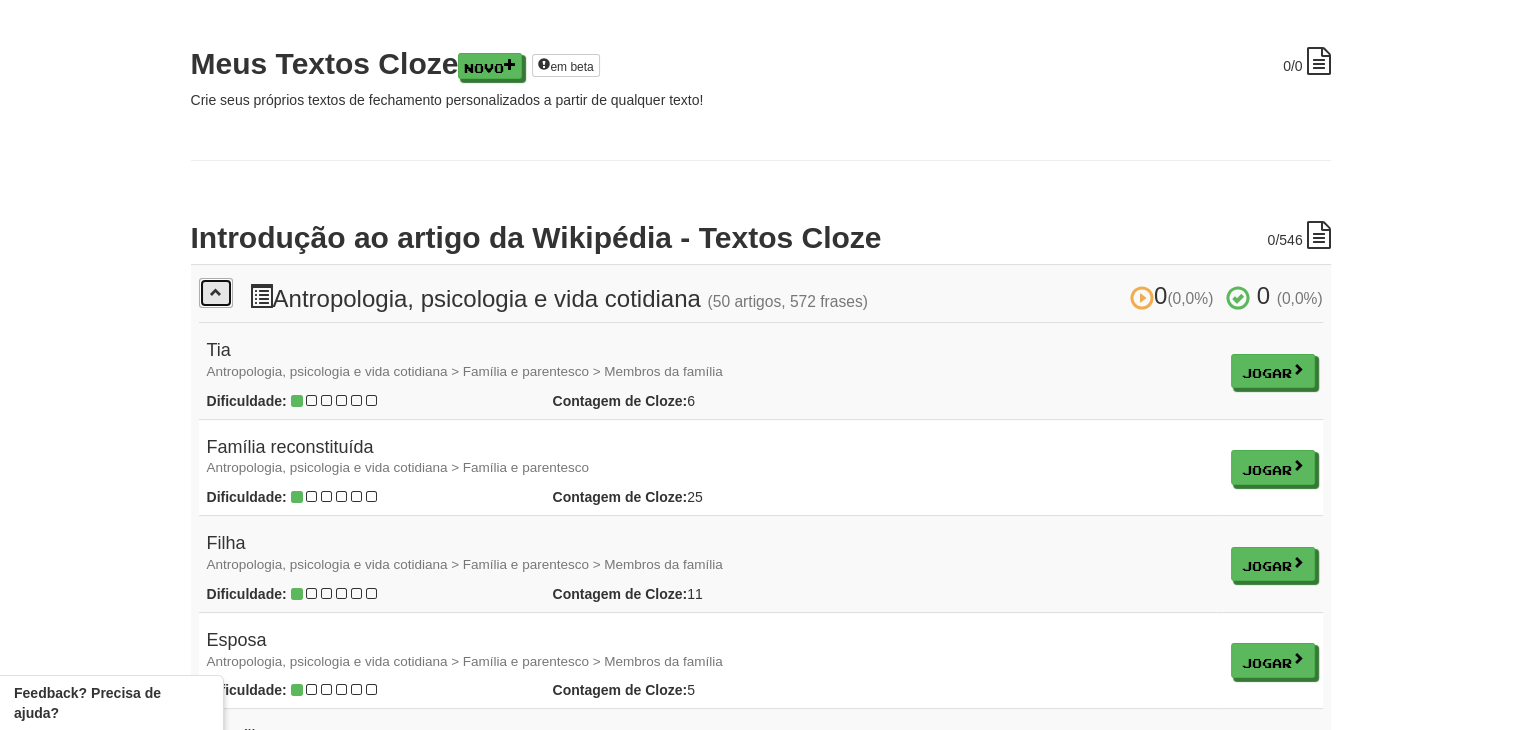 click at bounding box center [216, 293] 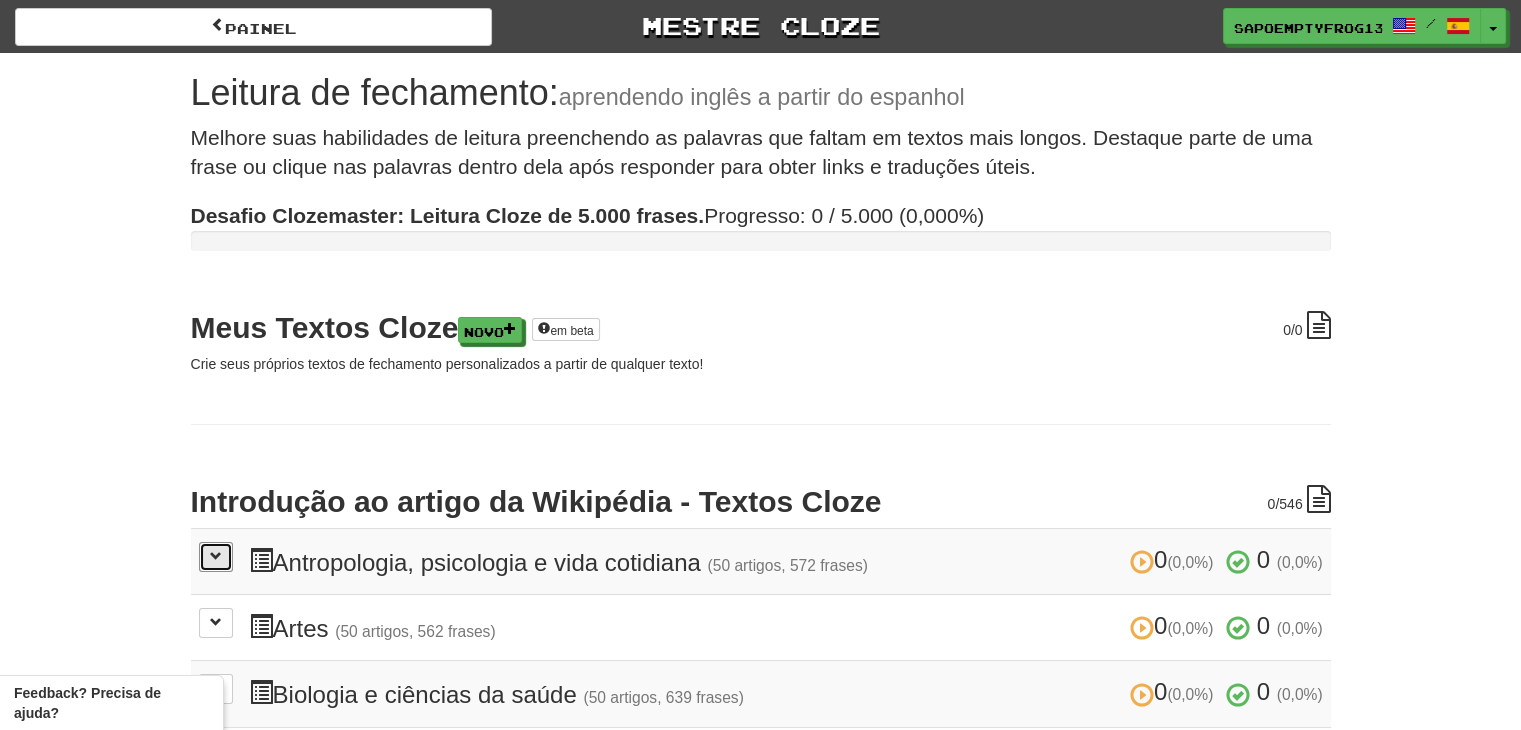 scroll, scrollTop: 2, scrollLeft: 0, axis: vertical 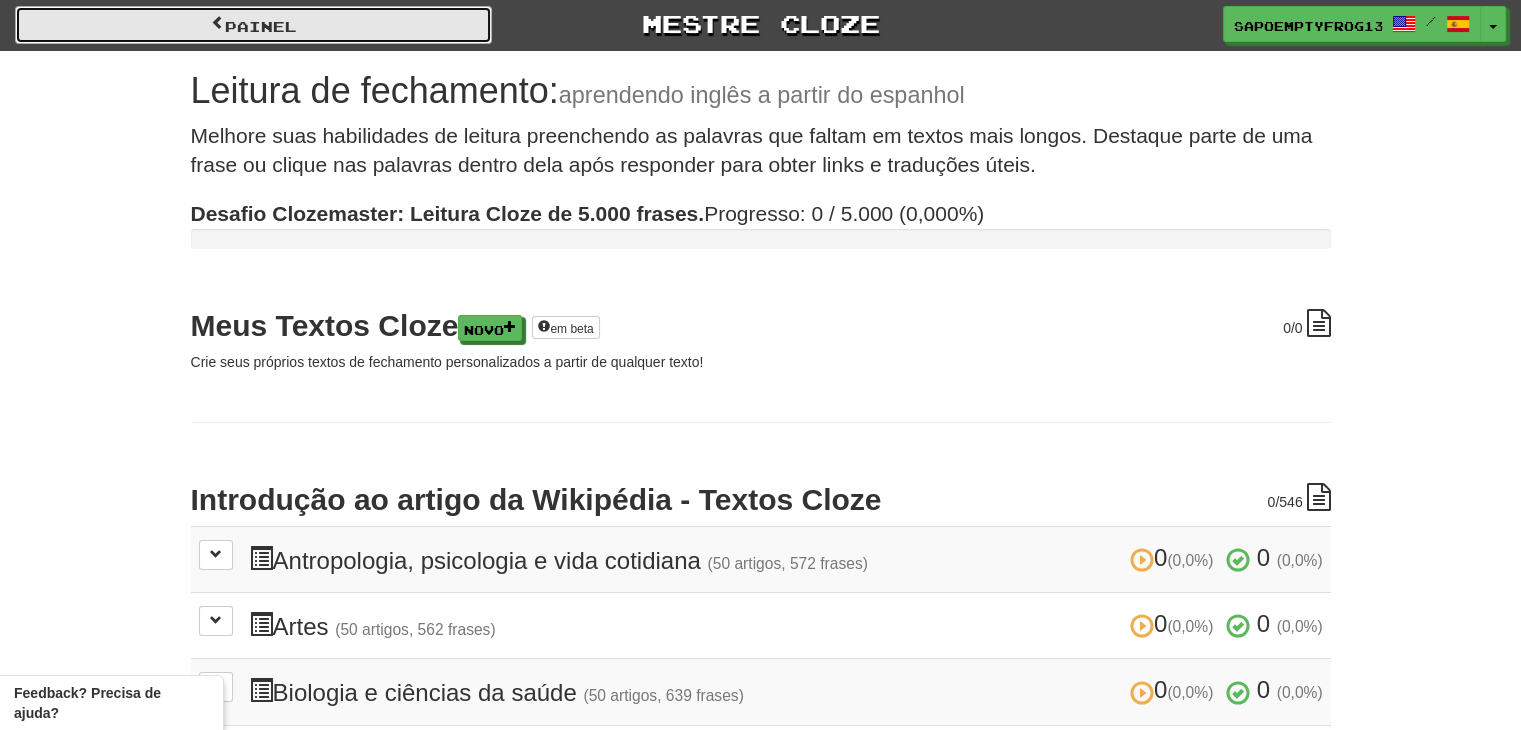 click on "Painel" at bounding box center (261, 26) 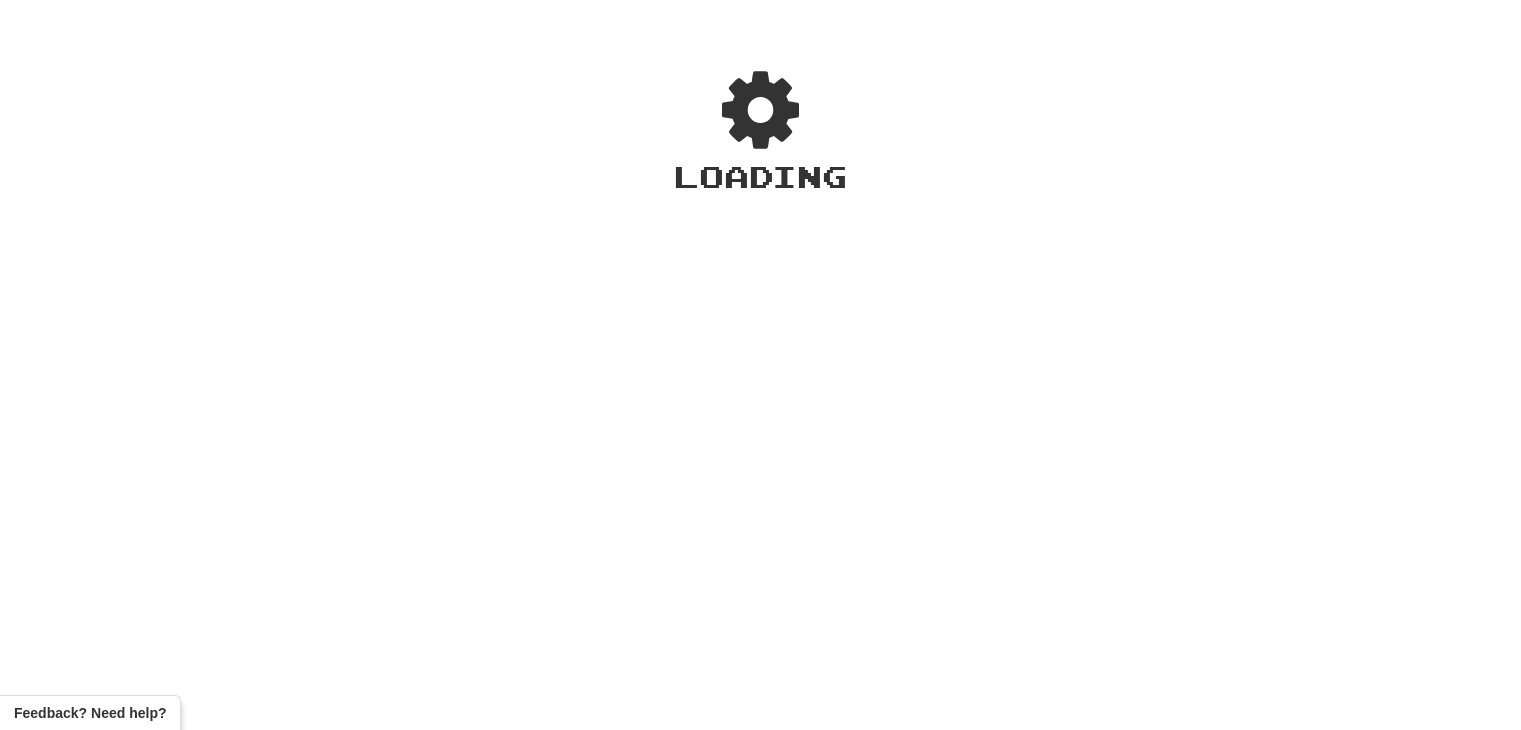 scroll, scrollTop: 0, scrollLeft: 0, axis: both 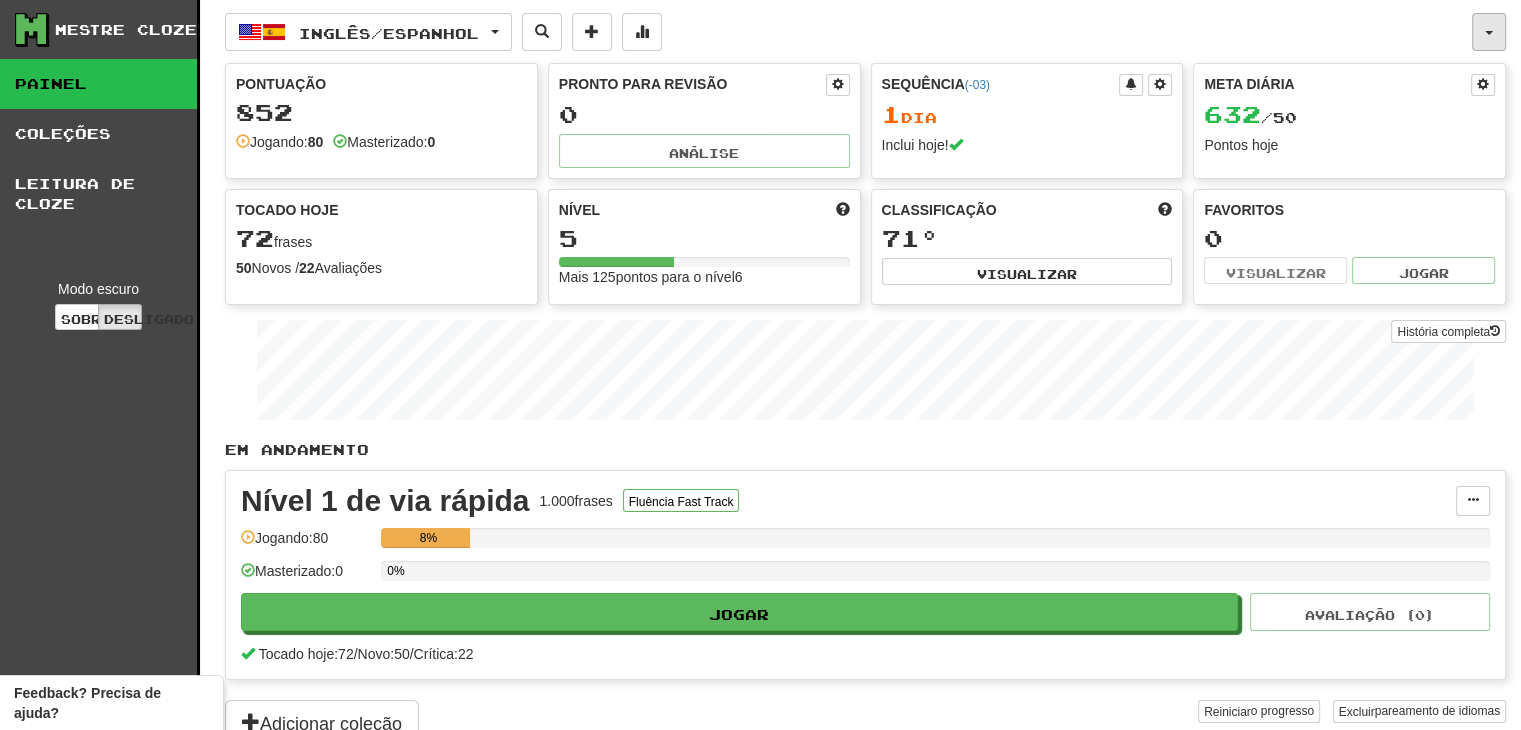click at bounding box center [1489, 32] 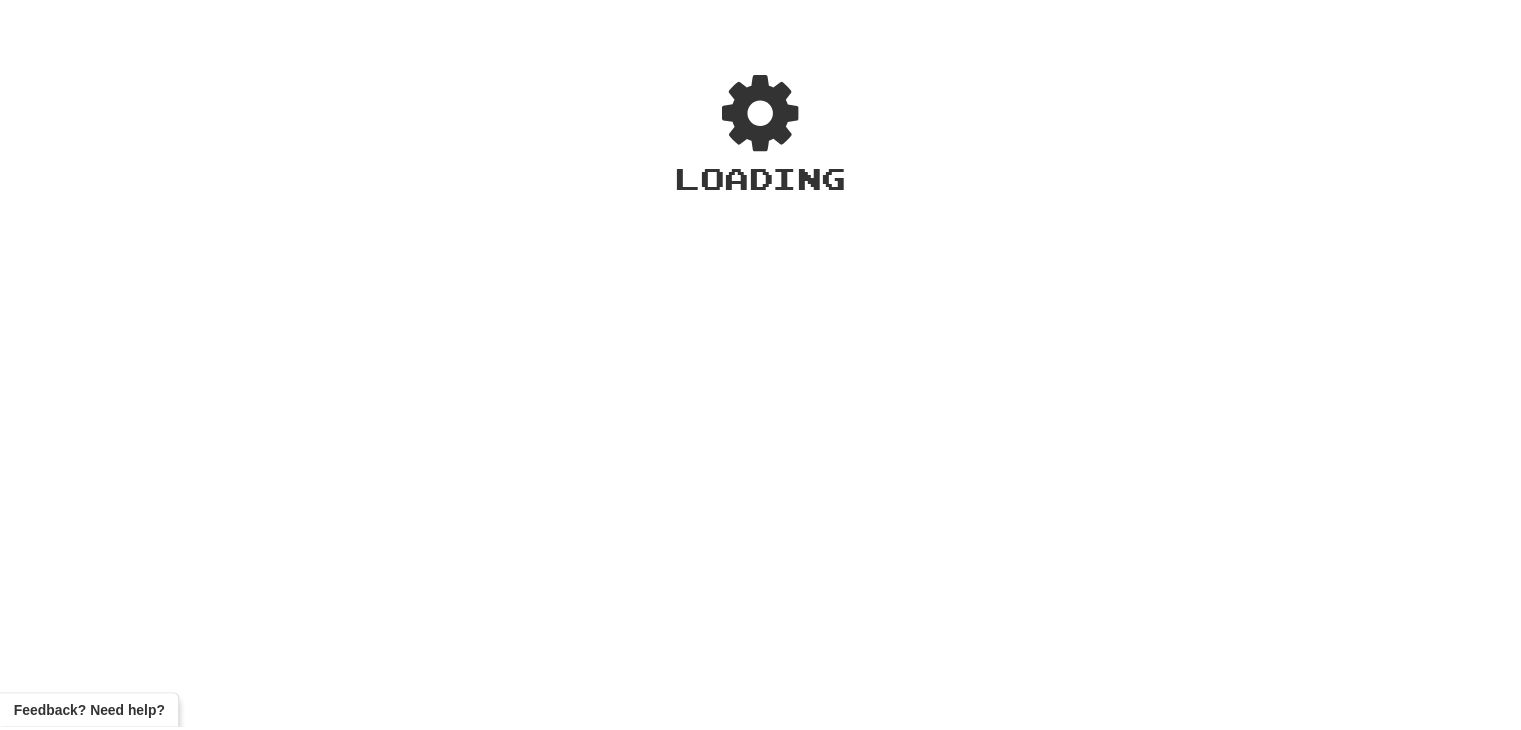 scroll, scrollTop: 0, scrollLeft: 0, axis: both 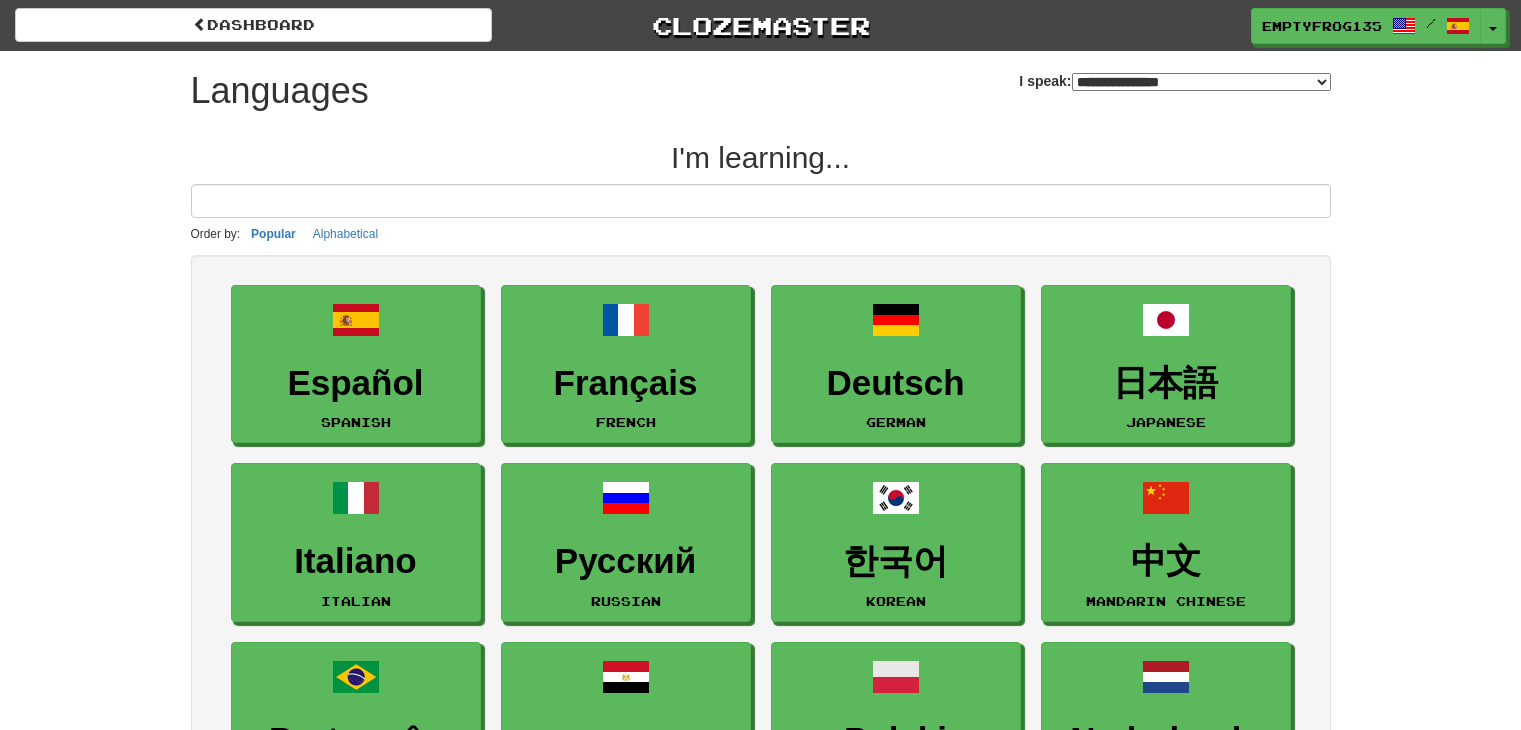 select on "*******" 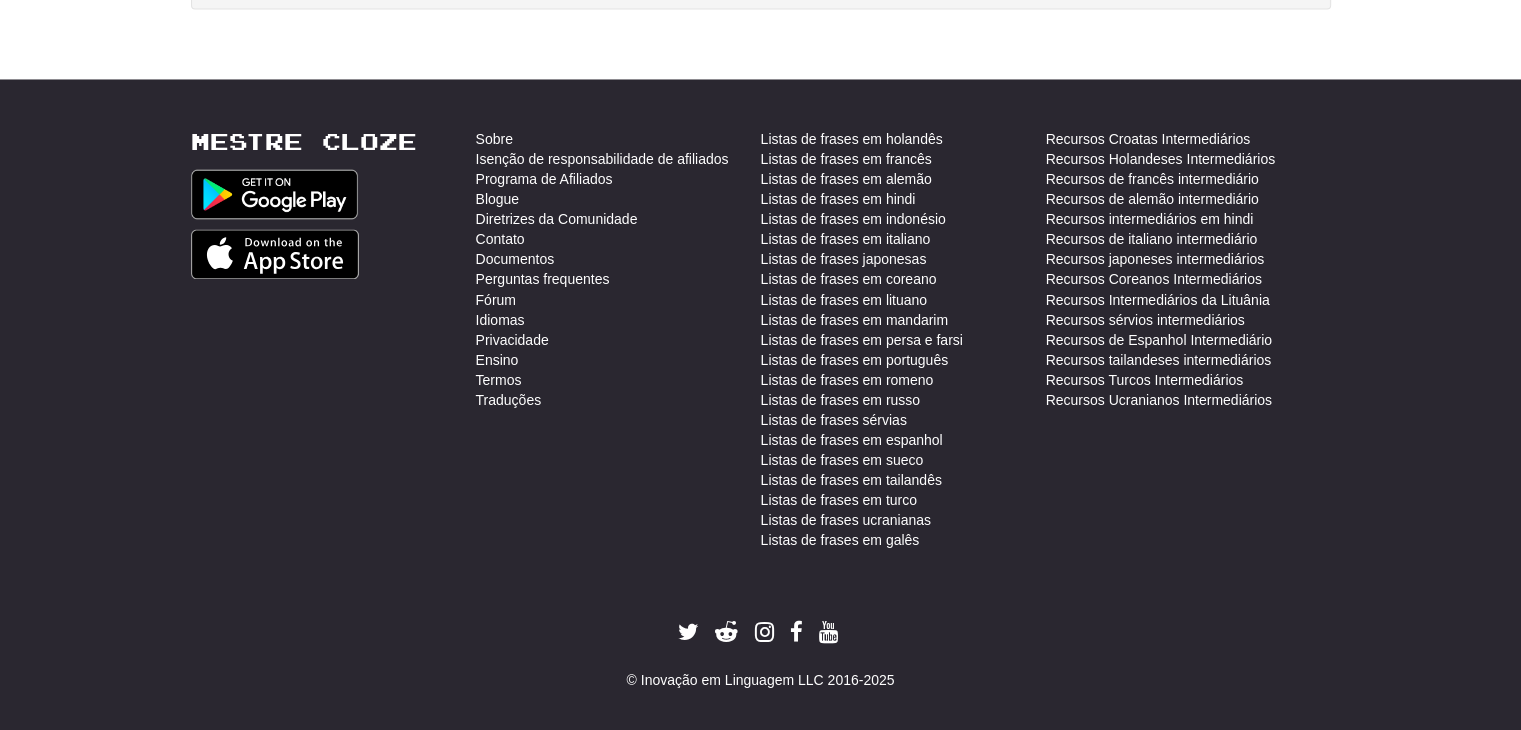 scroll, scrollTop: 3509, scrollLeft: 0, axis: vertical 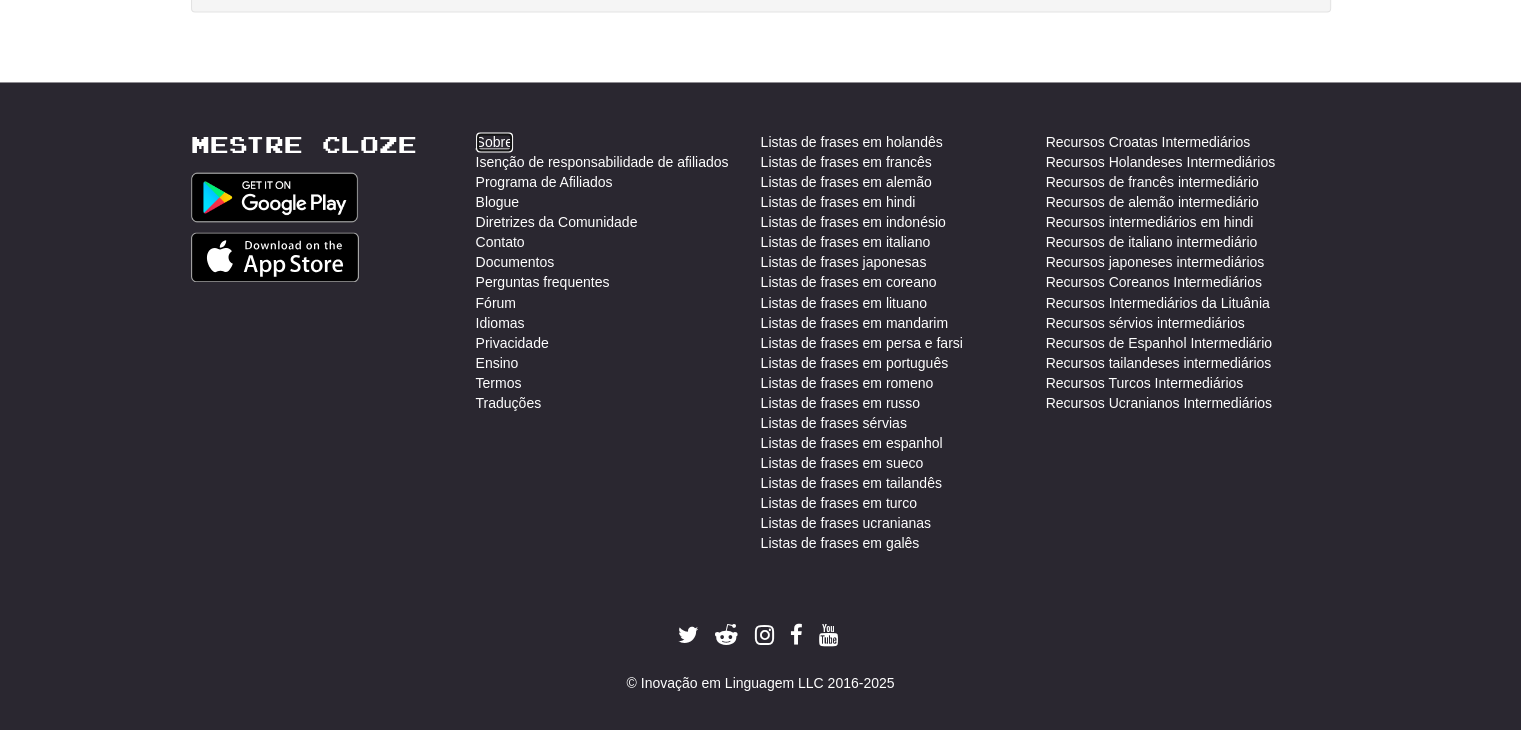 click on "Sobre" at bounding box center [494, 142] 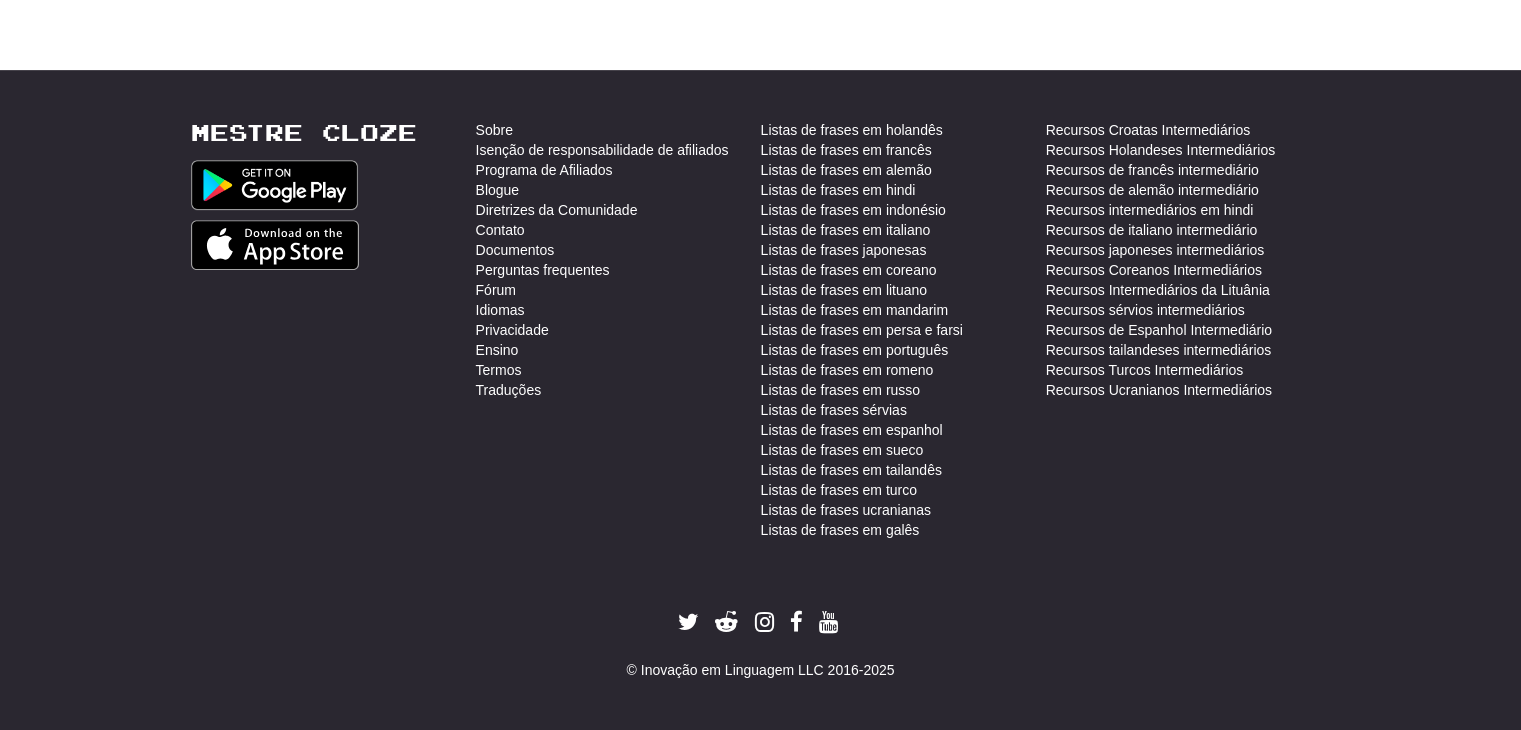 scroll, scrollTop: 942, scrollLeft: 0, axis: vertical 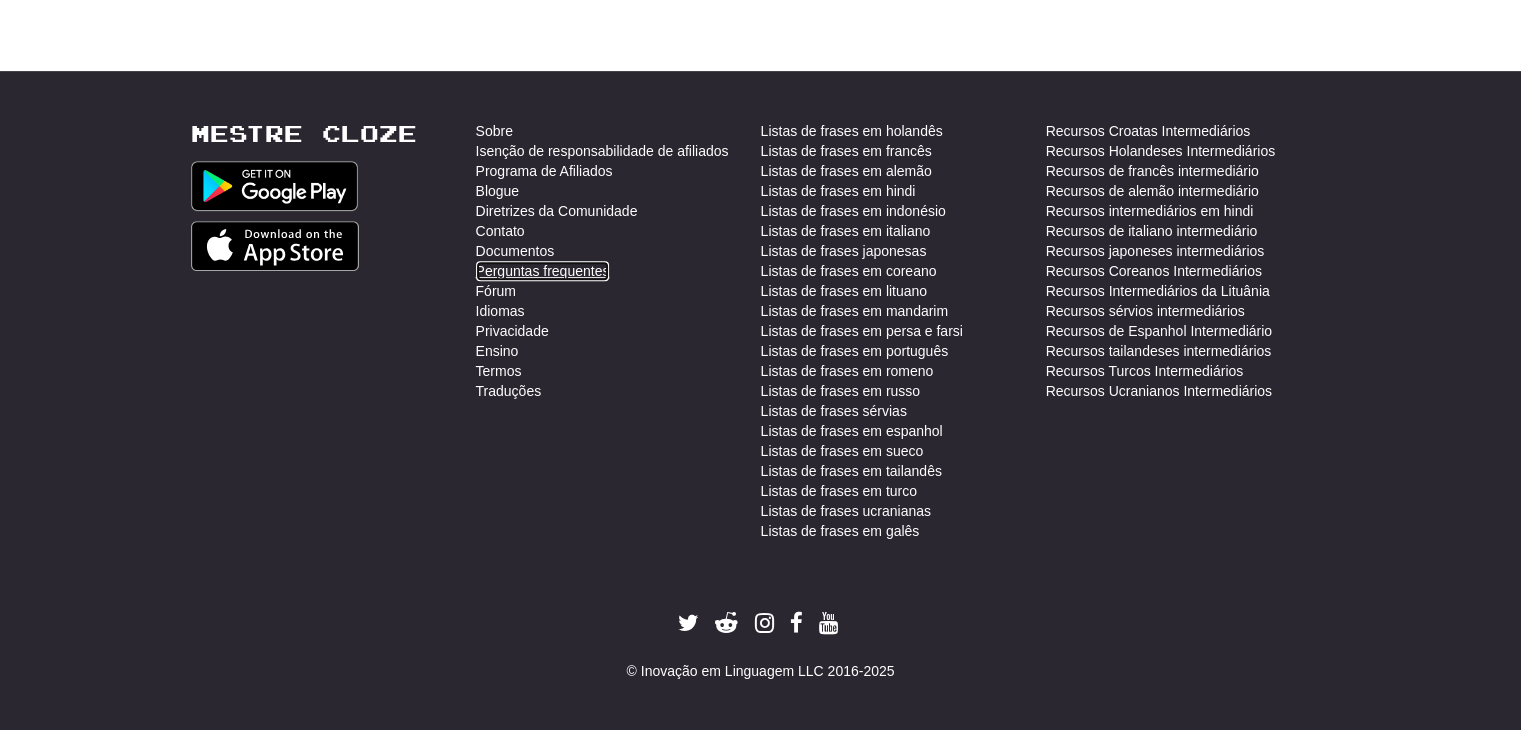 click on "Perguntas frequentes" at bounding box center [543, 271] 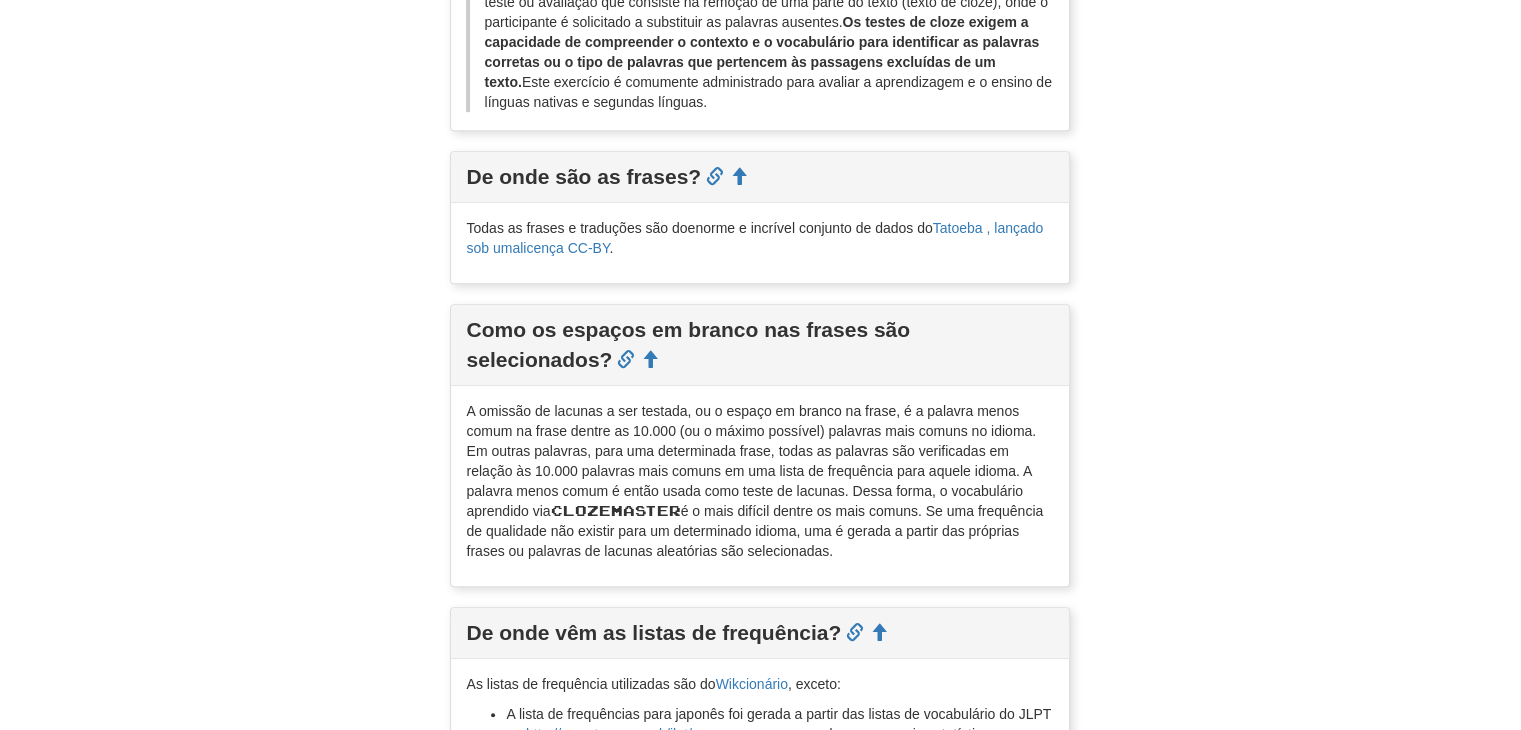 scroll, scrollTop: 942, scrollLeft: 0, axis: vertical 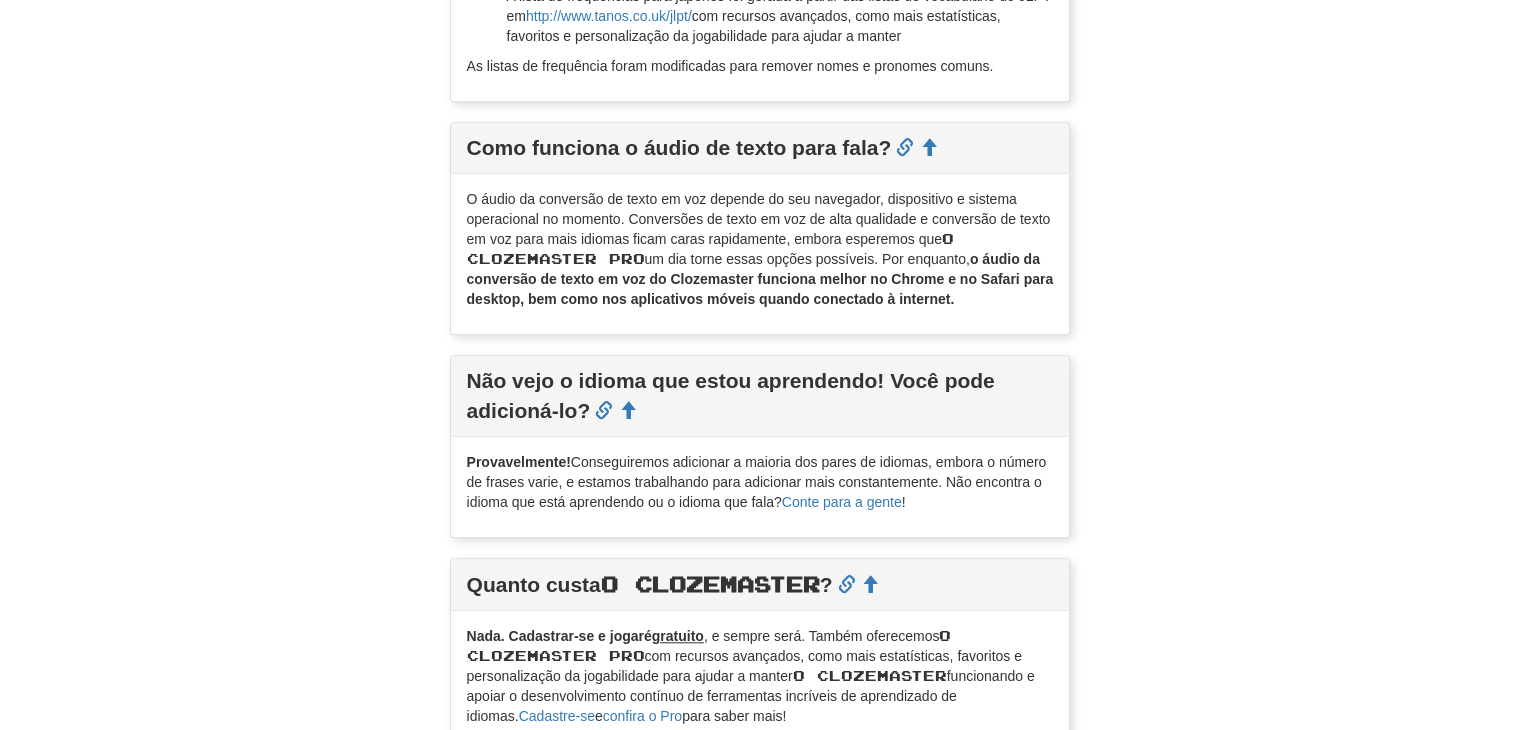 click on "Perguntas frequentes
Dúvidas sobre o Clozemaster?  Estamos aqui para ajudar.
Não encontrou sua pergunta abaixo?  Entre em contato conosco  .
O que é  Clozemaster  ?
O que é um  cloze  e por que eu deveria querer dominá-lo?
De onde são as frases?
Como os espaços em branco nas frases são selecionados?
De onde vêm as listas de frequência?
Como funciona o áudio de texto para fala?
Não vejo o idioma que estou aprendendo! Você pode adicioná-lo?
Quanto custa  o Clozemaster  ?
Qual é a diferença entre  Play  e  Review  ?
Como funcionam as avaliações?
Ah, não! Um erro!
O que é escuta em modo de fechamento?
Para quais idiomas a escuta em modo cloze está disponível?
O que é  Clozemaster  ?
Clozemaster  é  um jogo onde você aprimora suas habilidades linguísticas completando as palavras que faltam em milhares de frases.   O objetivo é responder à pergunta "O que devo fazer depois  do Duolingo Memrise  e  Anki  .
cloze" at bounding box center [761, 173] 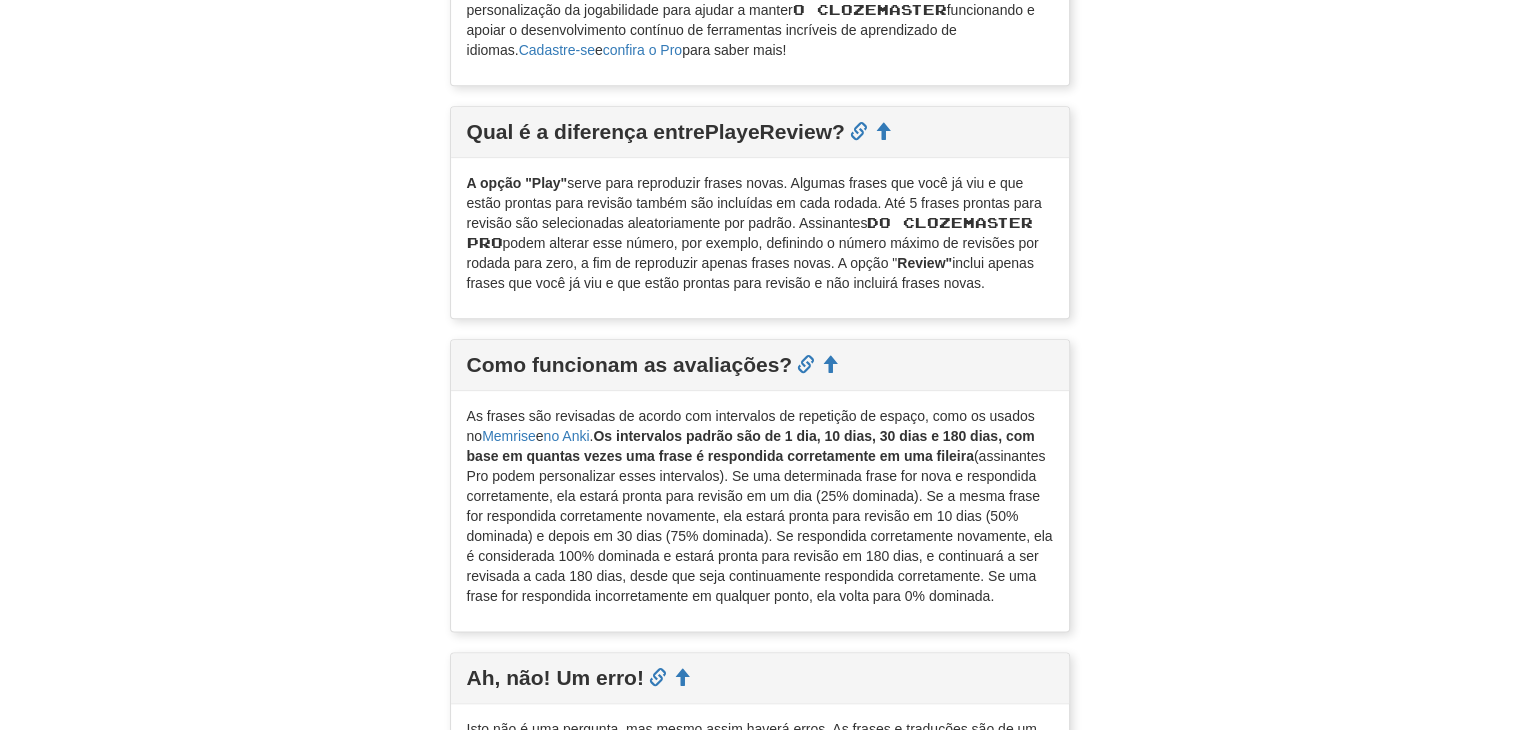 scroll, scrollTop: 2326, scrollLeft: 0, axis: vertical 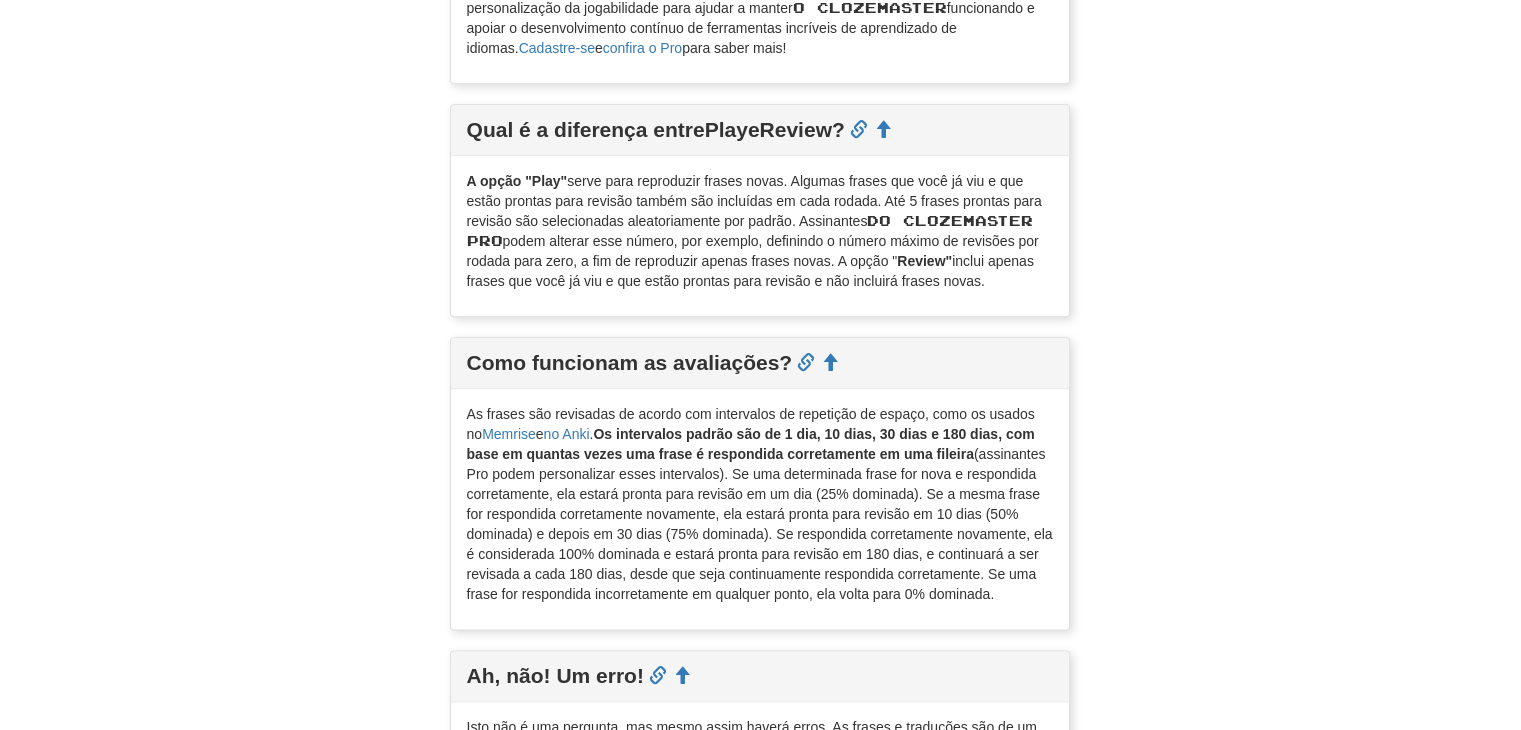 click on "Perguntas frequentes
Dúvidas sobre o Clozemaster?  Estamos aqui para ajudar.
Não encontrou sua pergunta abaixo?  Entre em contato conosco  .
O que é  Clozemaster  ?
O que é um  cloze  e por que eu deveria querer dominá-lo?
De onde são as frases?
Como os espaços em branco nas frases são selecionados?
De onde vêm as listas de frequência?
Como funciona o áudio de texto para fala?
Não vejo o idioma que estou aprendendo! Você pode adicioná-lo?
Quanto custa  o Clozemaster  ?
Qual é a diferença entre  Play  e  Review  ?
Como funcionam as avaliações?
Ah, não! Um erro!
O que é escuta em modo de fechamento?
Para quais idiomas a escuta em modo cloze está disponível?
O que é  Clozemaster  ?
Clozemaster  é  um jogo onde você aprimora suas habilidades linguísticas completando as palavras que faltam em milhares de frases.   O objetivo é responder à pergunta "O que devo fazer depois  do Duolingo Memrise  e  Anki  .
cloze" at bounding box center [761, -460] 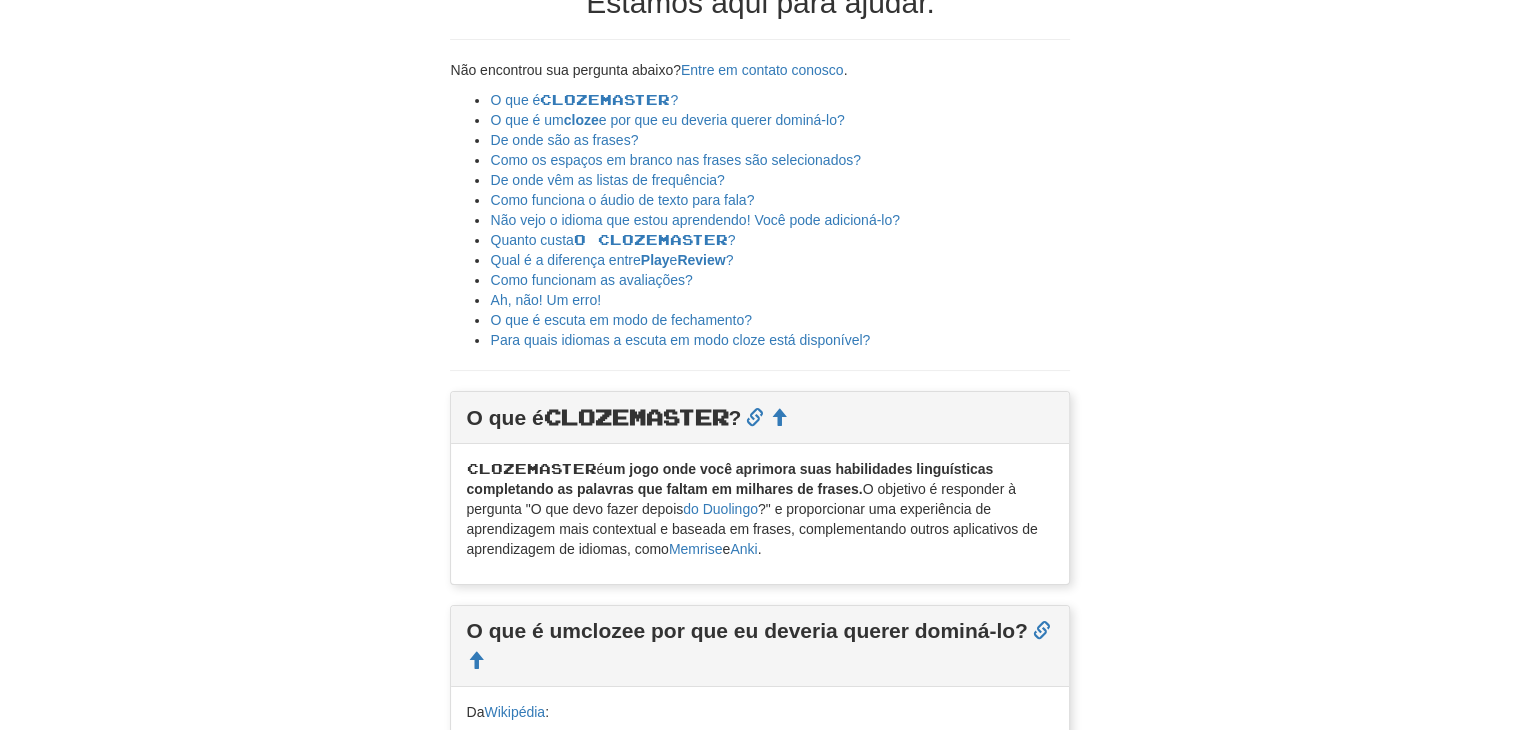 scroll, scrollTop: 0, scrollLeft: 0, axis: both 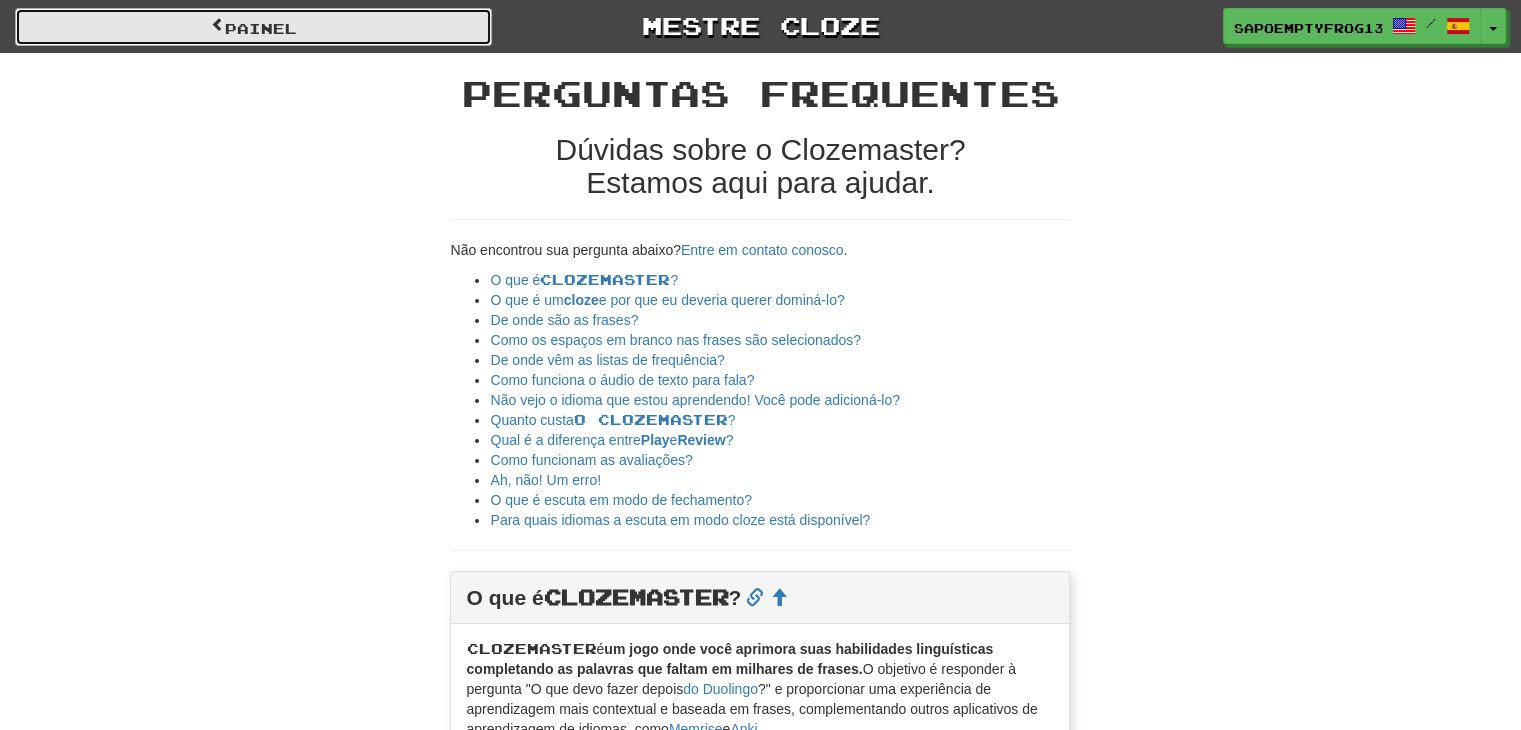 click on "Painel" at bounding box center (253, 27) 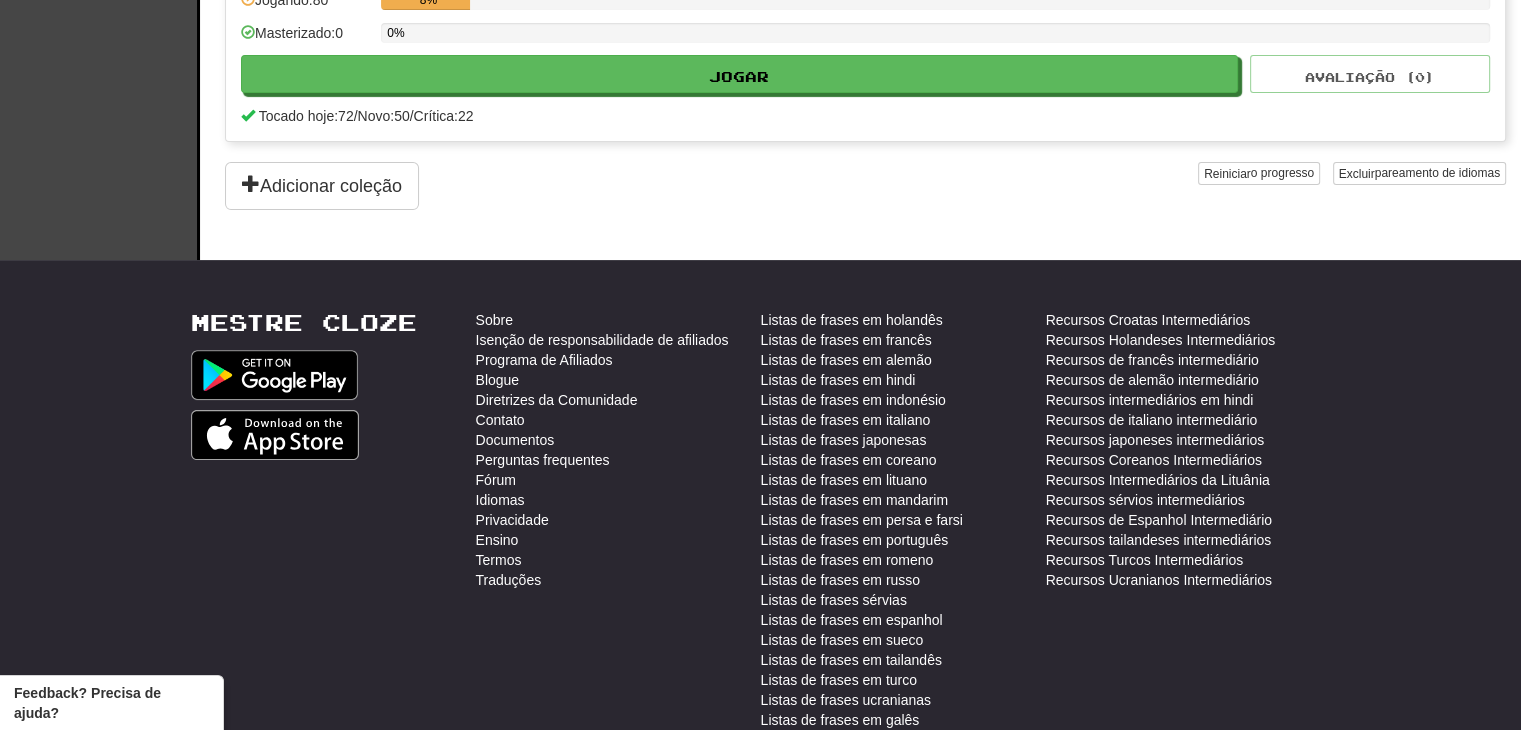 scroll, scrollTop: 547, scrollLeft: 0, axis: vertical 